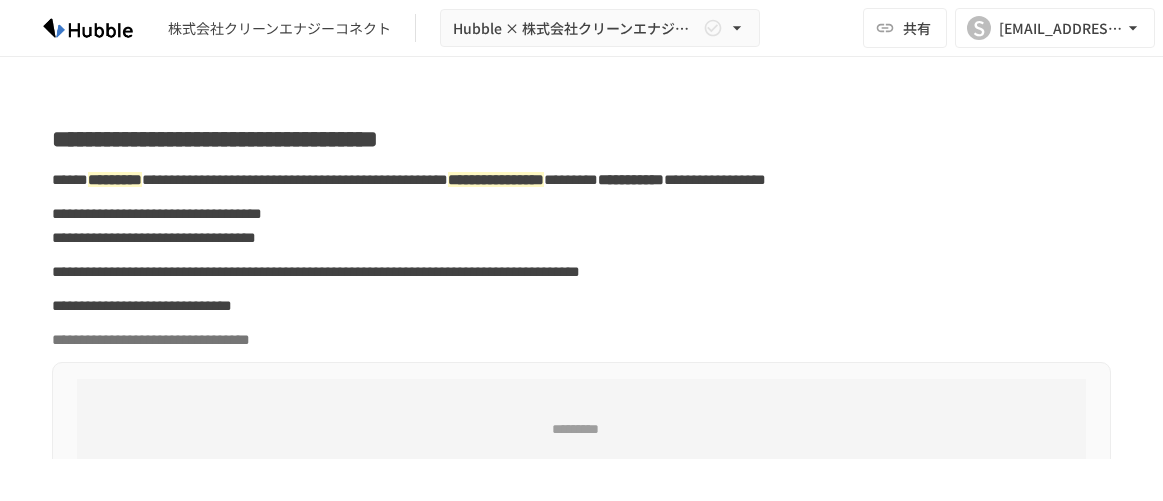 scroll, scrollTop: 0, scrollLeft: 0, axis: both 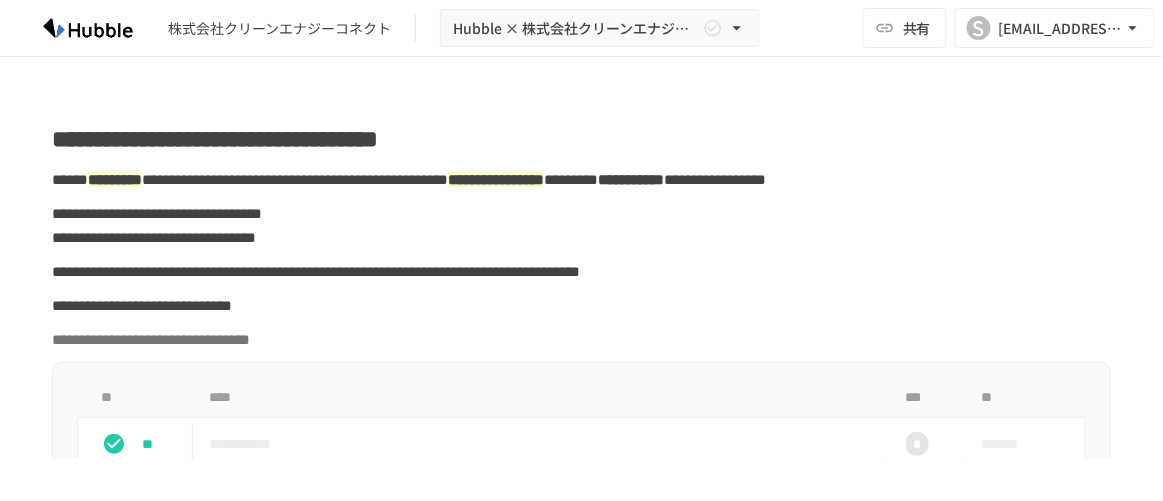 click on "**********" at bounding box center [581, 226] 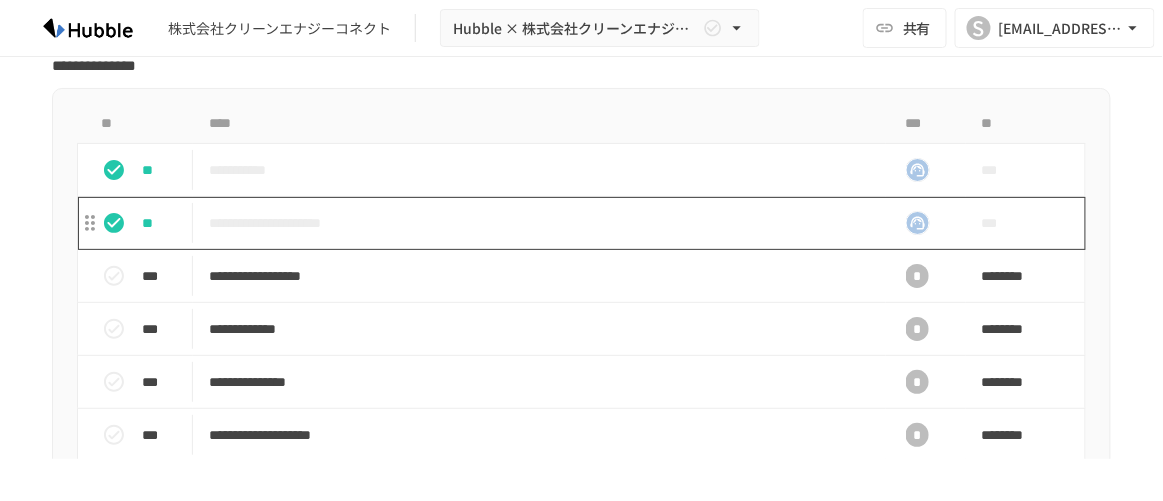 scroll, scrollTop: 1818, scrollLeft: 0, axis: vertical 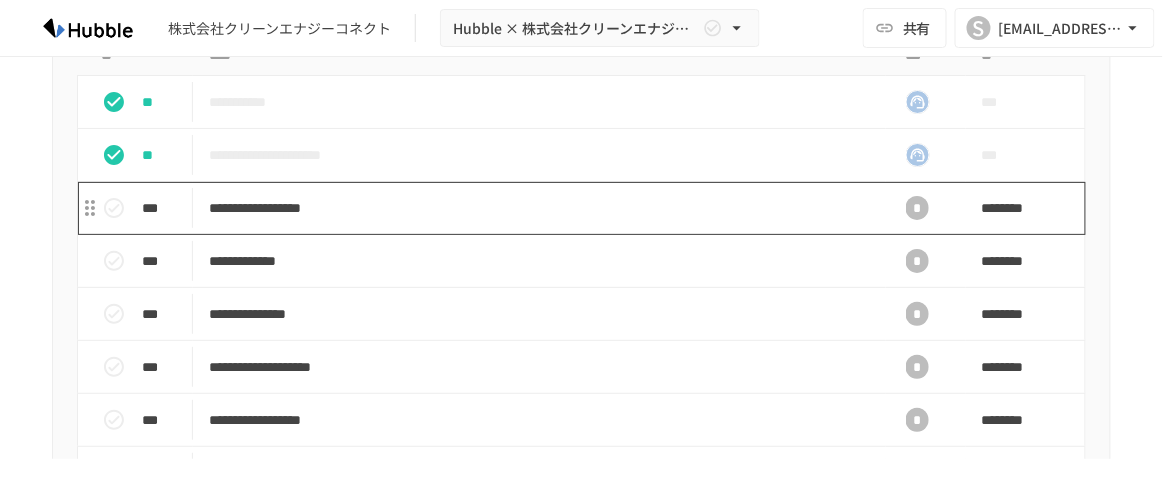 click on "**********" at bounding box center [533, 208] 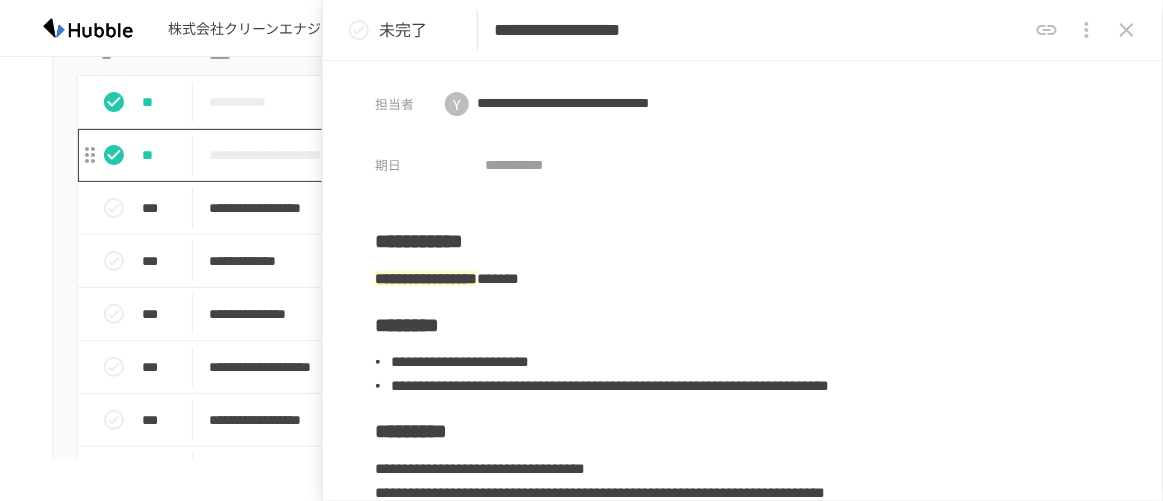 click on "**********" at bounding box center [533, 155] 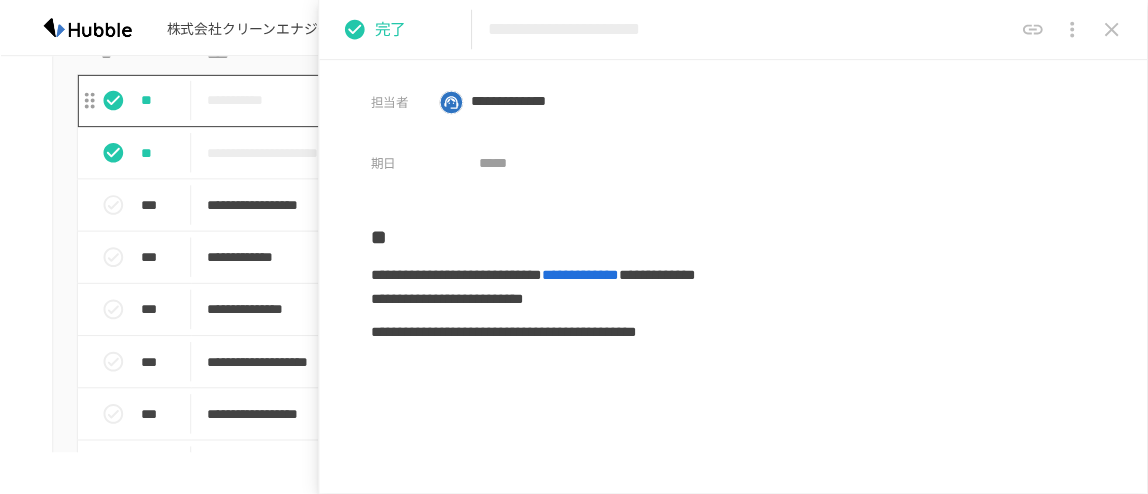 scroll, scrollTop: 1727, scrollLeft: 0, axis: vertical 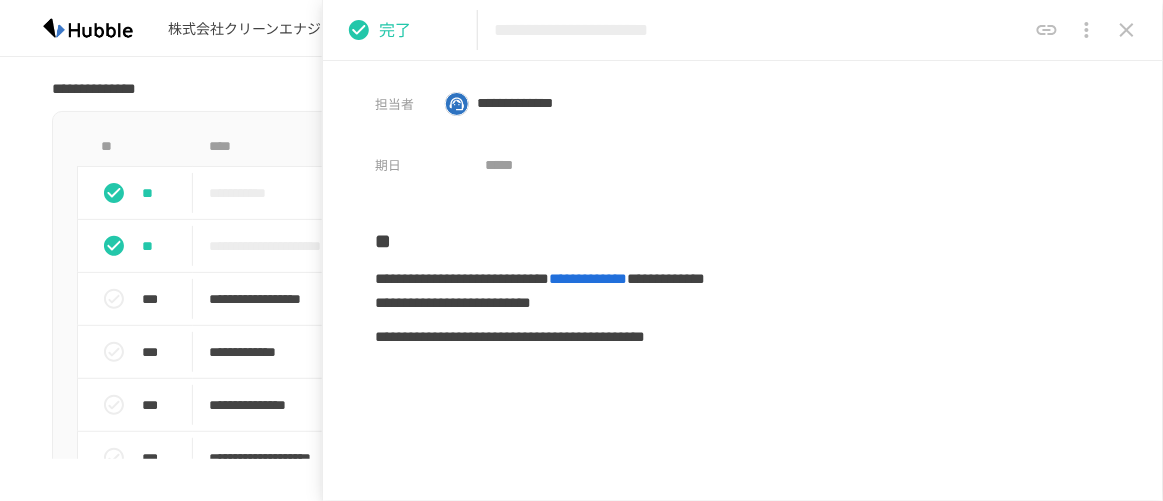 click on "**********" at bounding box center (581, 1032) 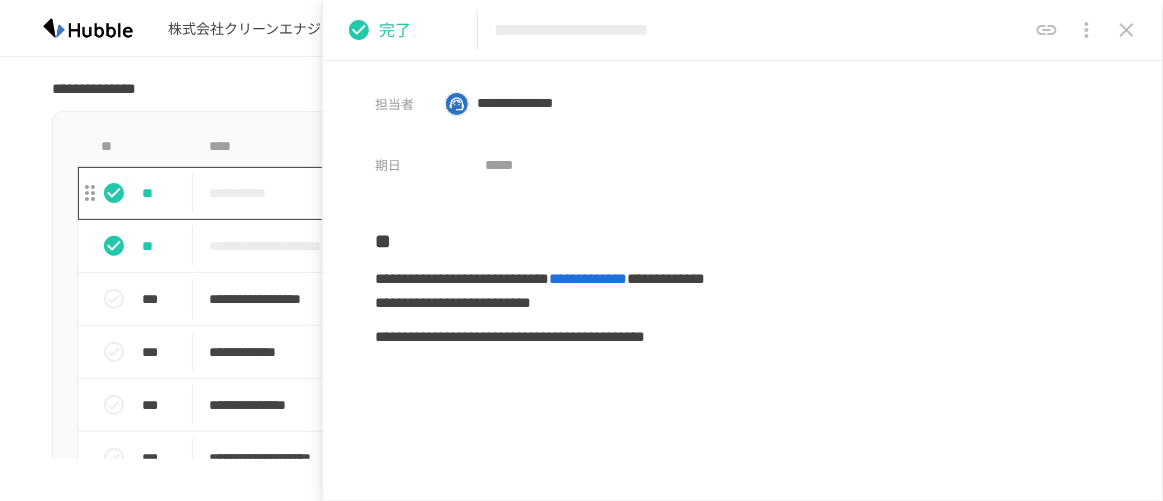 click on "**********" at bounding box center [539, 193] 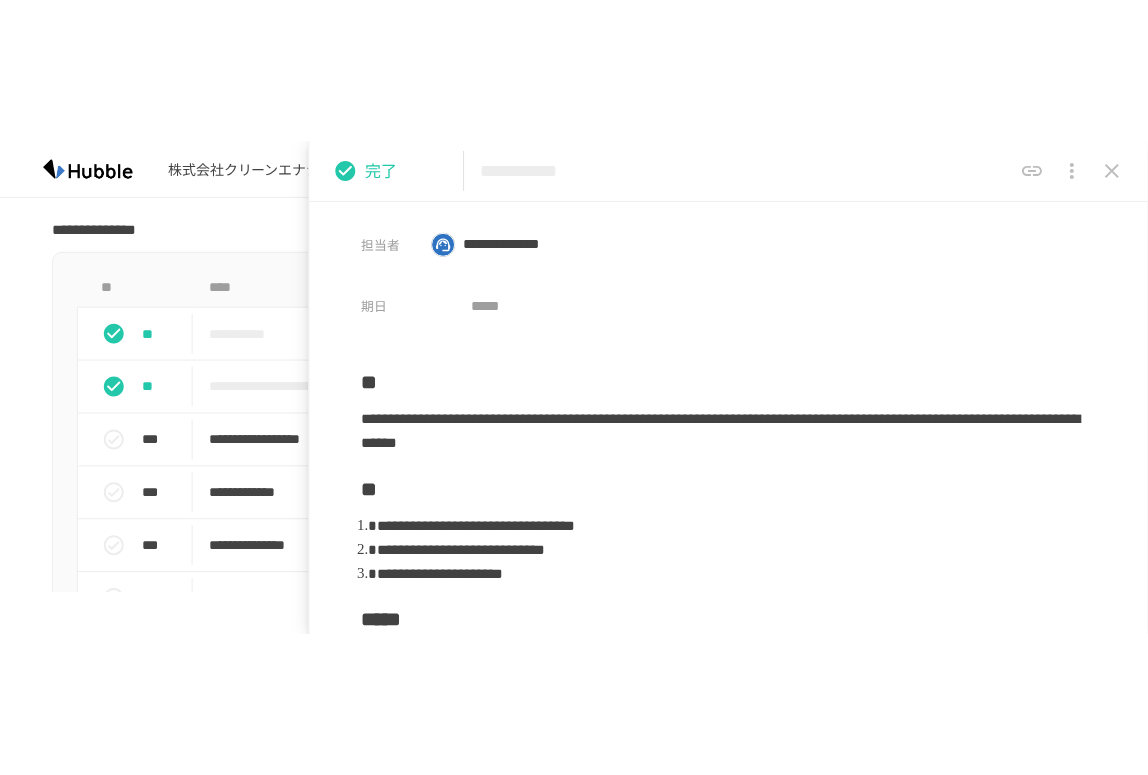 scroll, scrollTop: 1727, scrollLeft: 0, axis: vertical 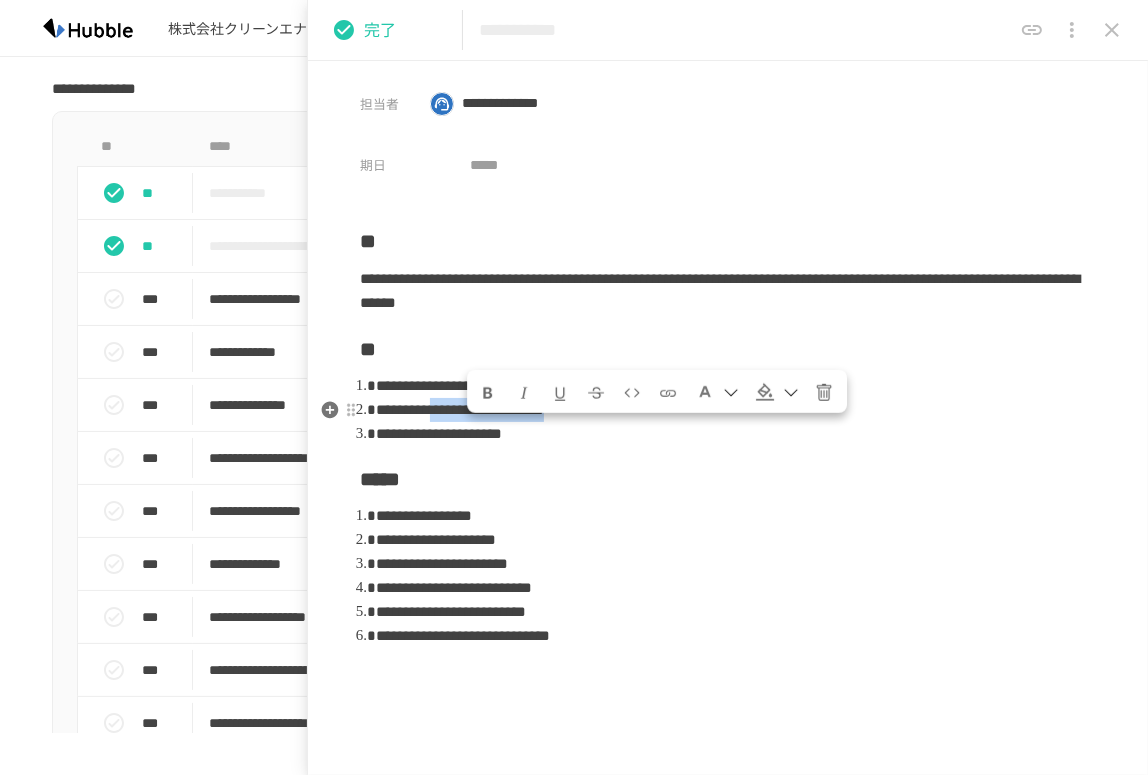 drag, startPoint x: 467, startPoint y: 432, endPoint x: 782, endPoint y: 441, distance: 315.12854 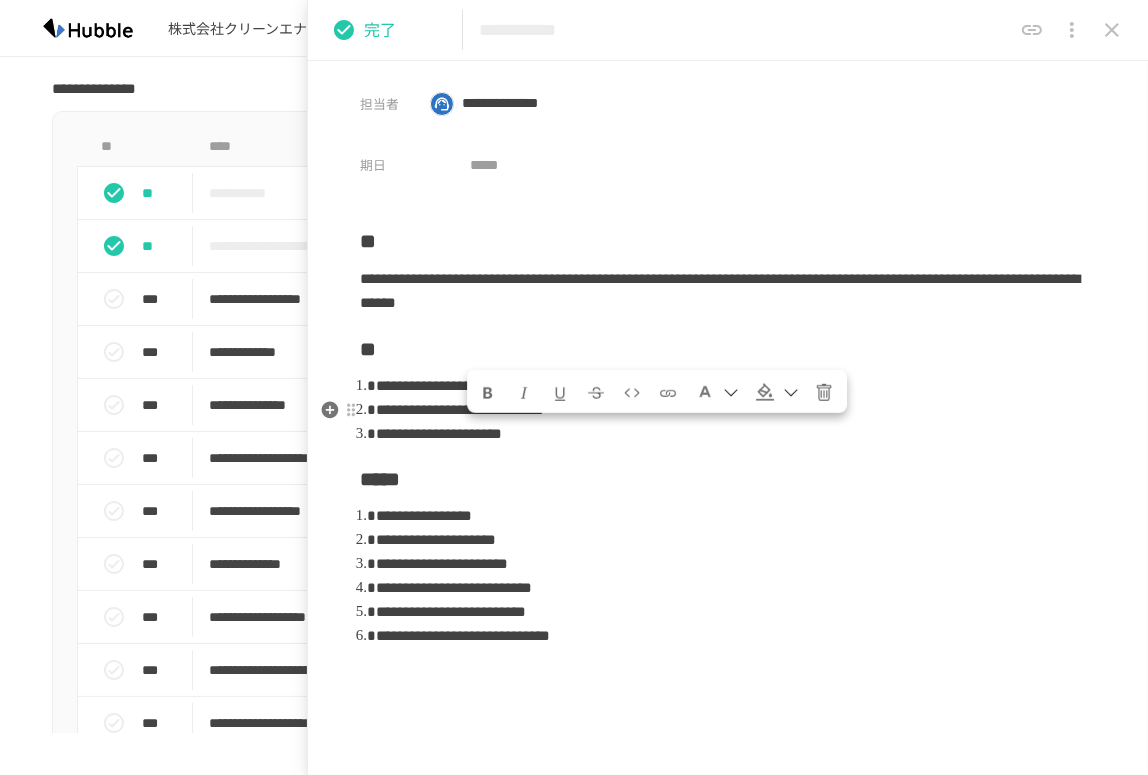 click on "**********" at bounding box center (439, 433) 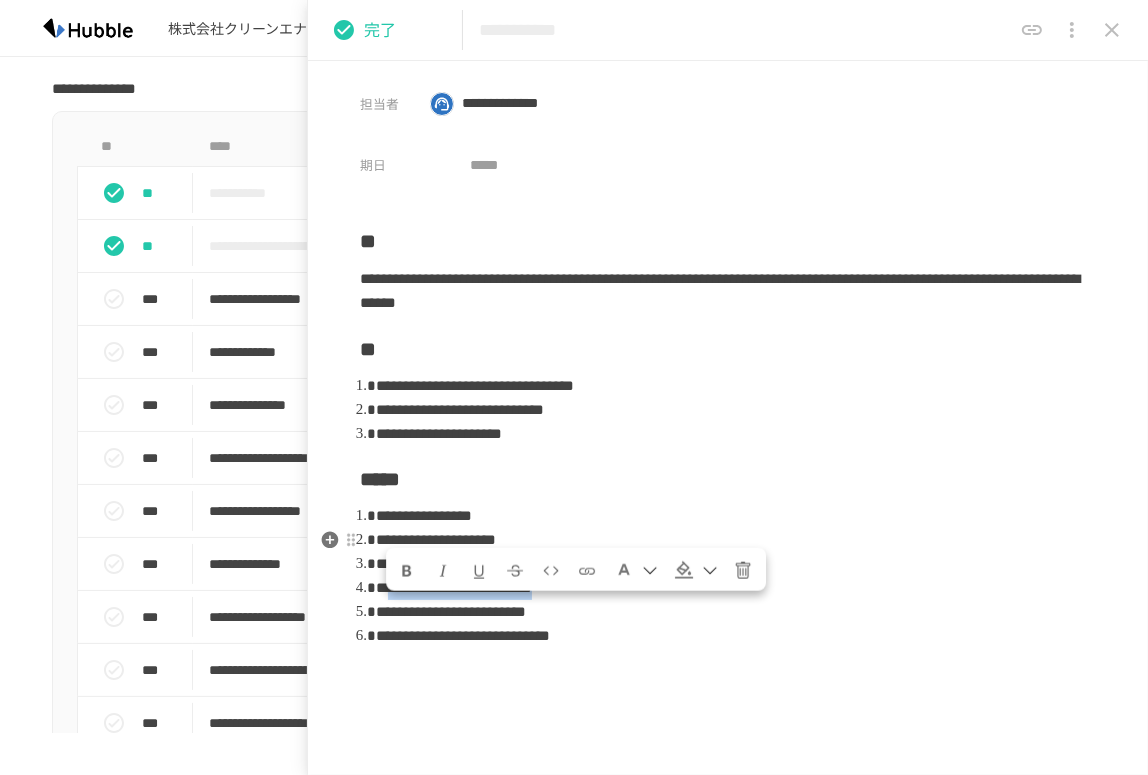 drag, startPoint x: 394, startPoint y: 614, endPoint x: 677, endPoint y: 621, distance: 283.08655 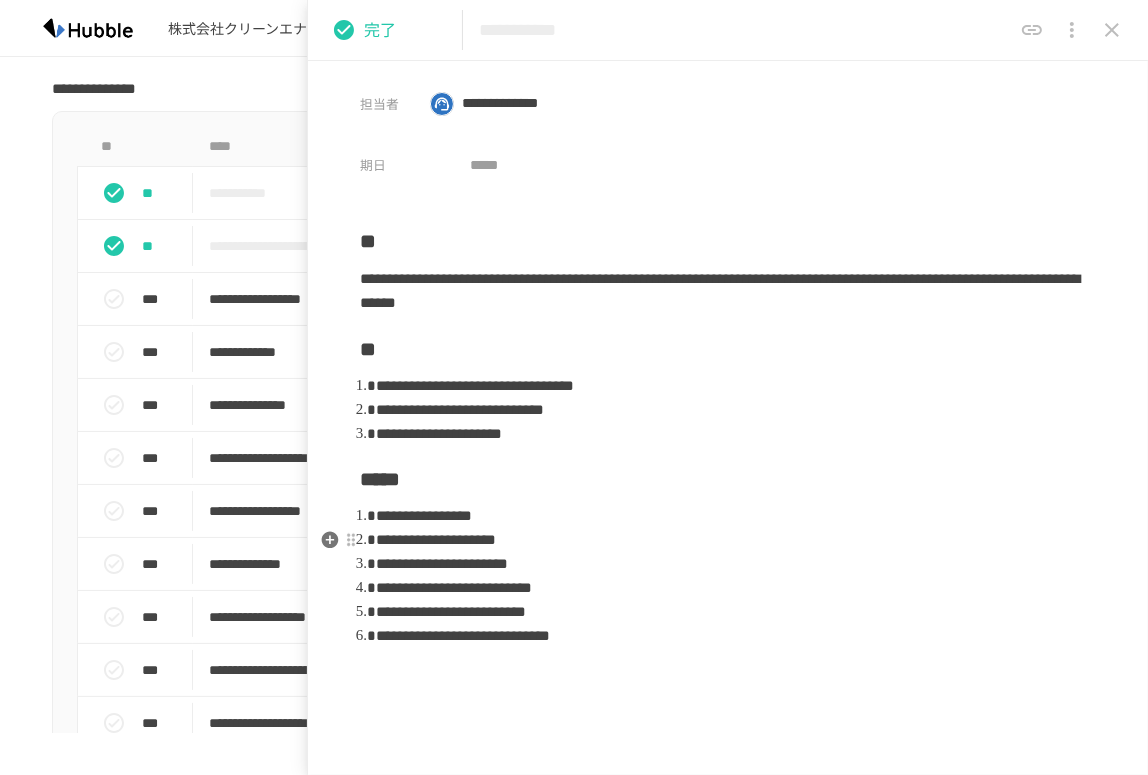 click on "**********" at bounding box center [451, 611] 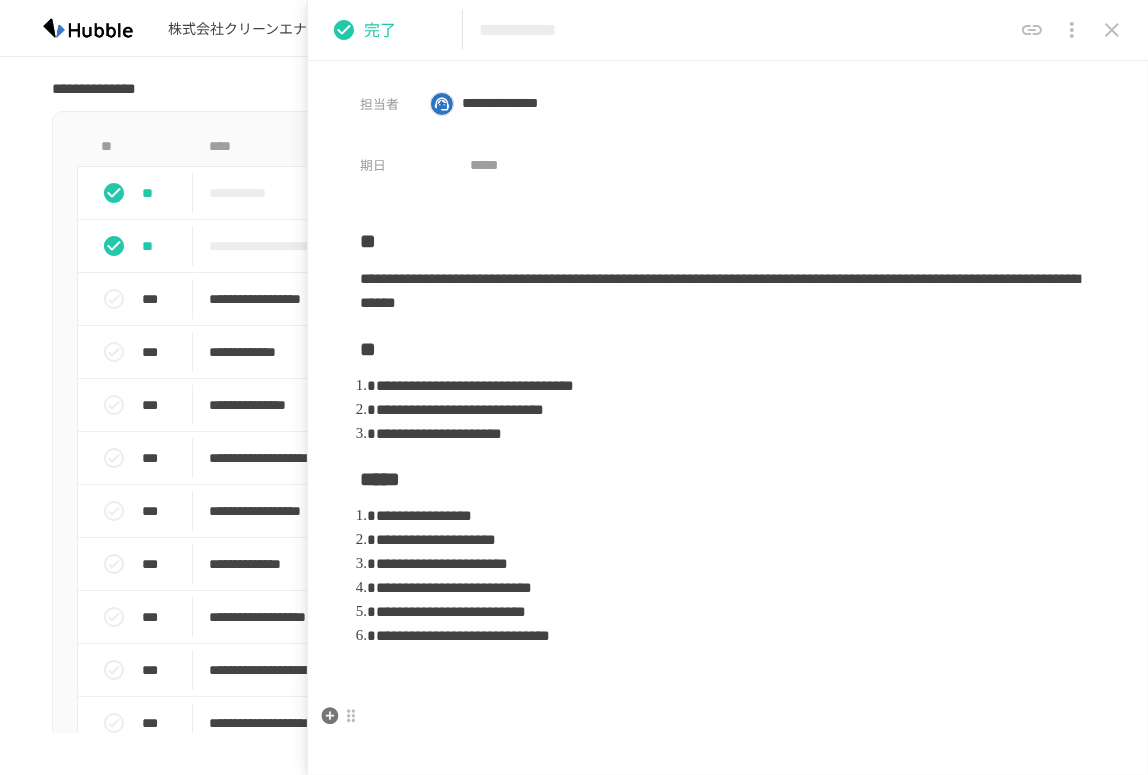 click at bounding box center (728, 693) 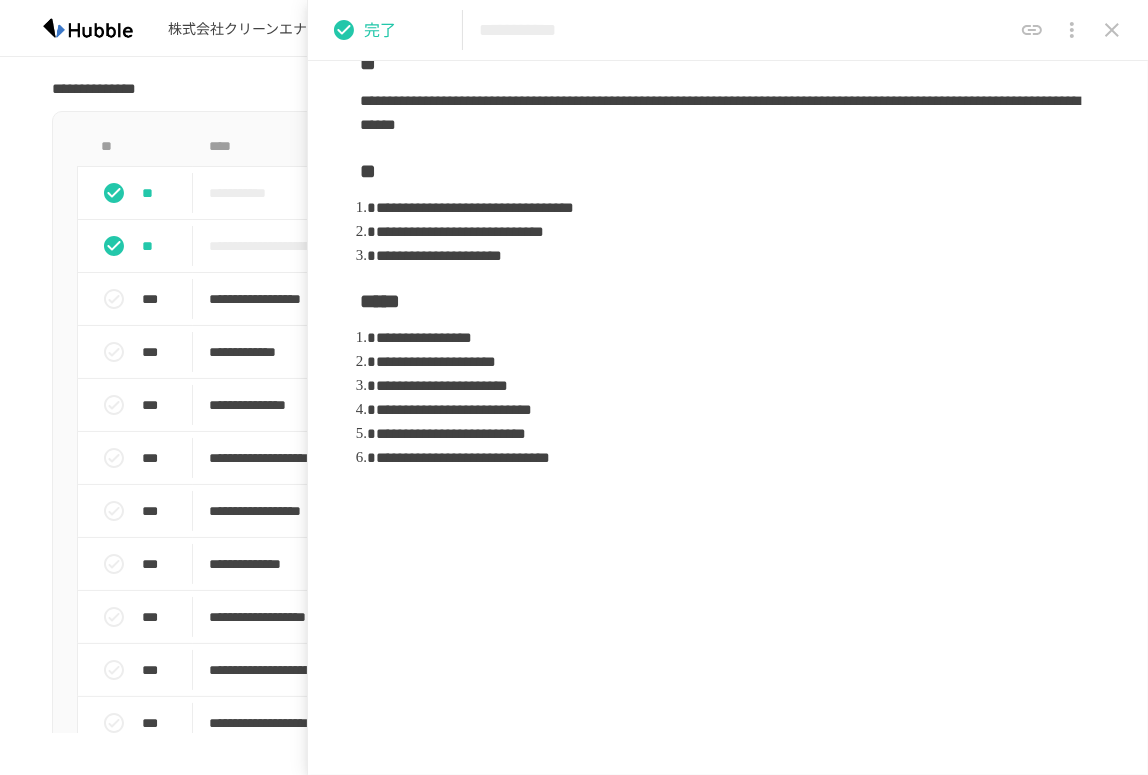 scroll, scrollTop: 90, scrollLeft: 0, axis: vertical 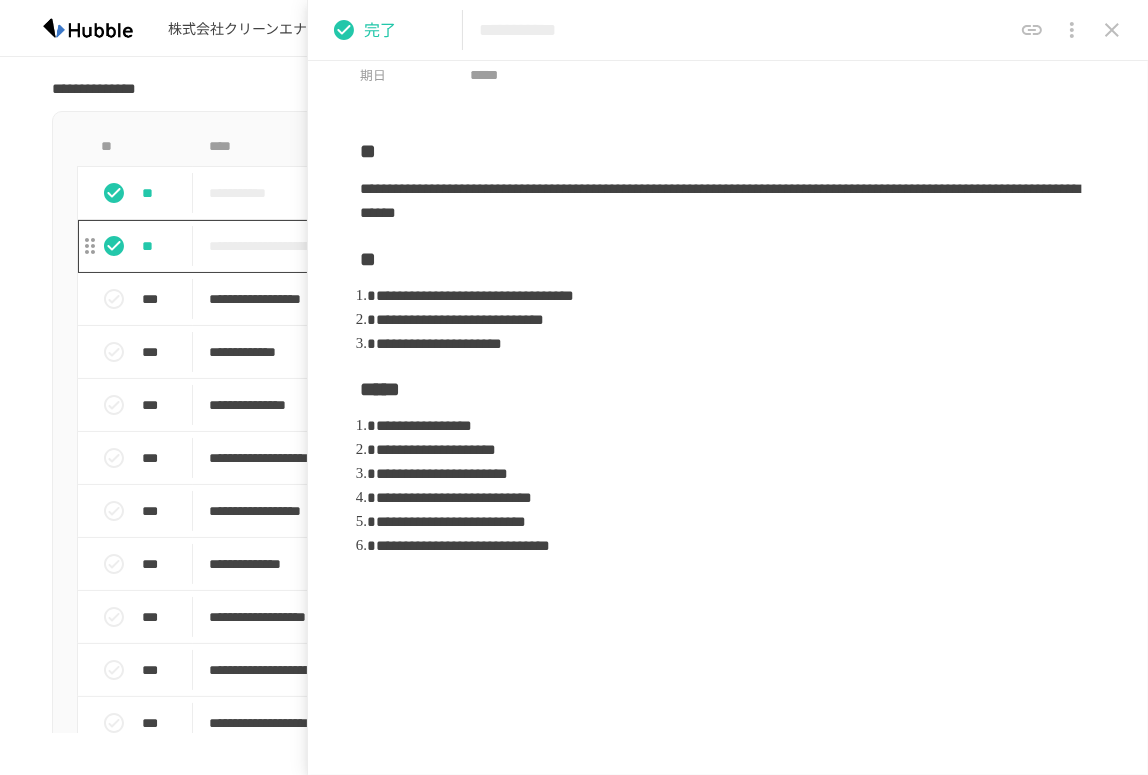click on "**********" at bounding box center [525, 246] 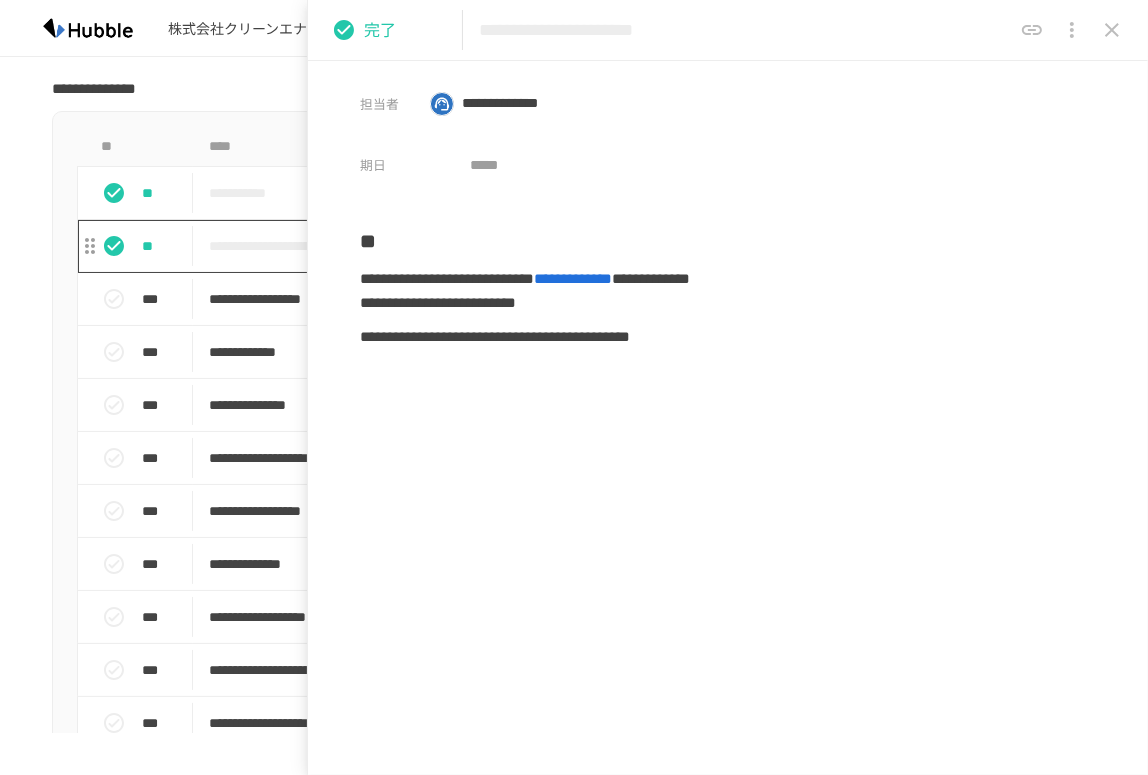 click on "**********" at bounding box center [525, 246] 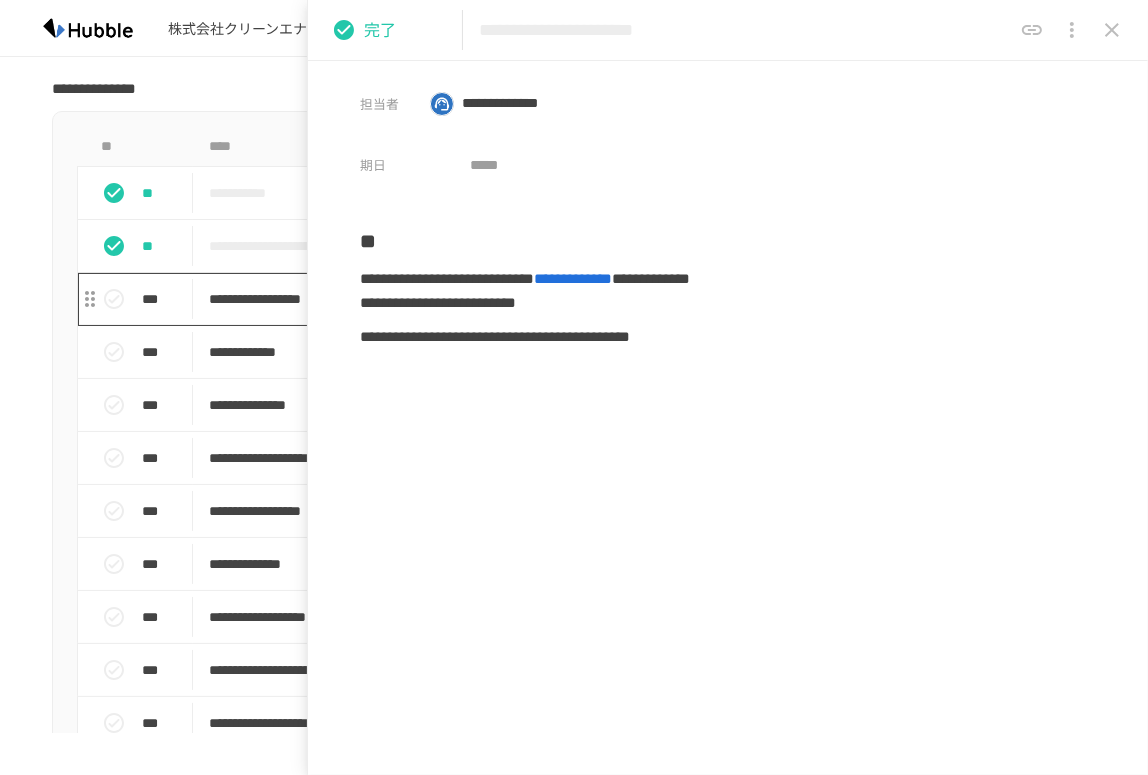 click on "**********" at bounding box center (525, 299) 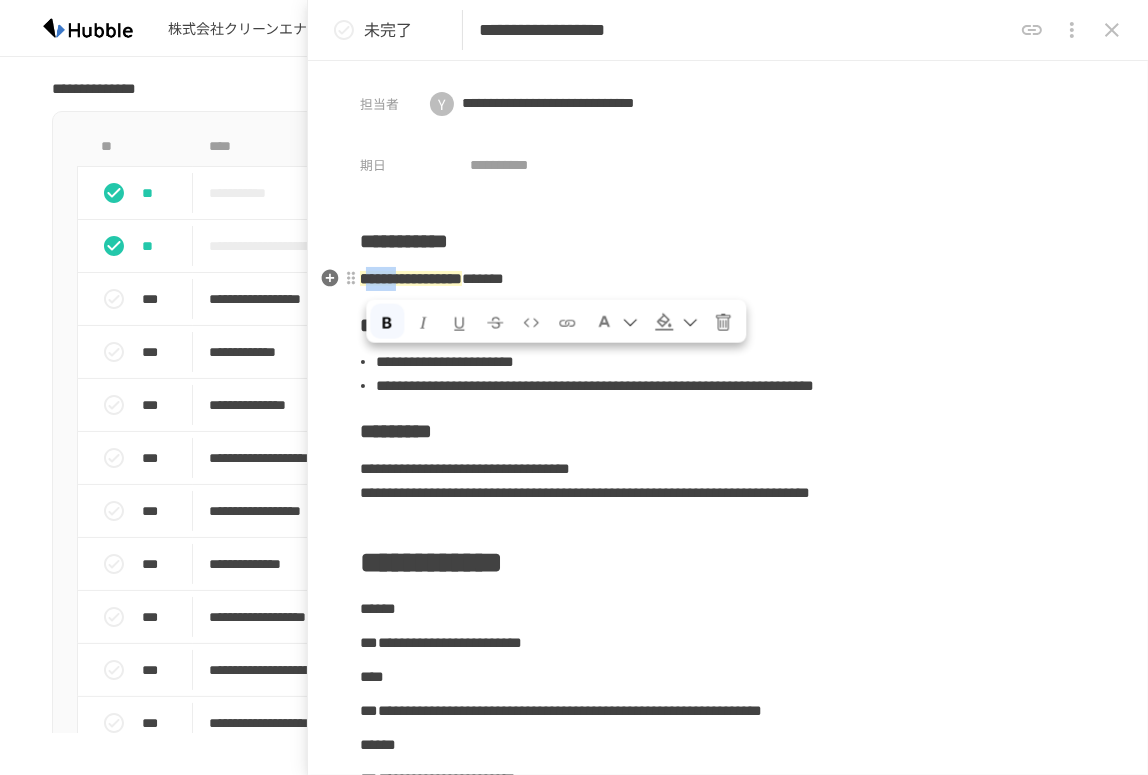 drag, startPoint x: 366, startPoint y: 285, endPoint x: 414, endPoint y: 280, distance: 48.259712 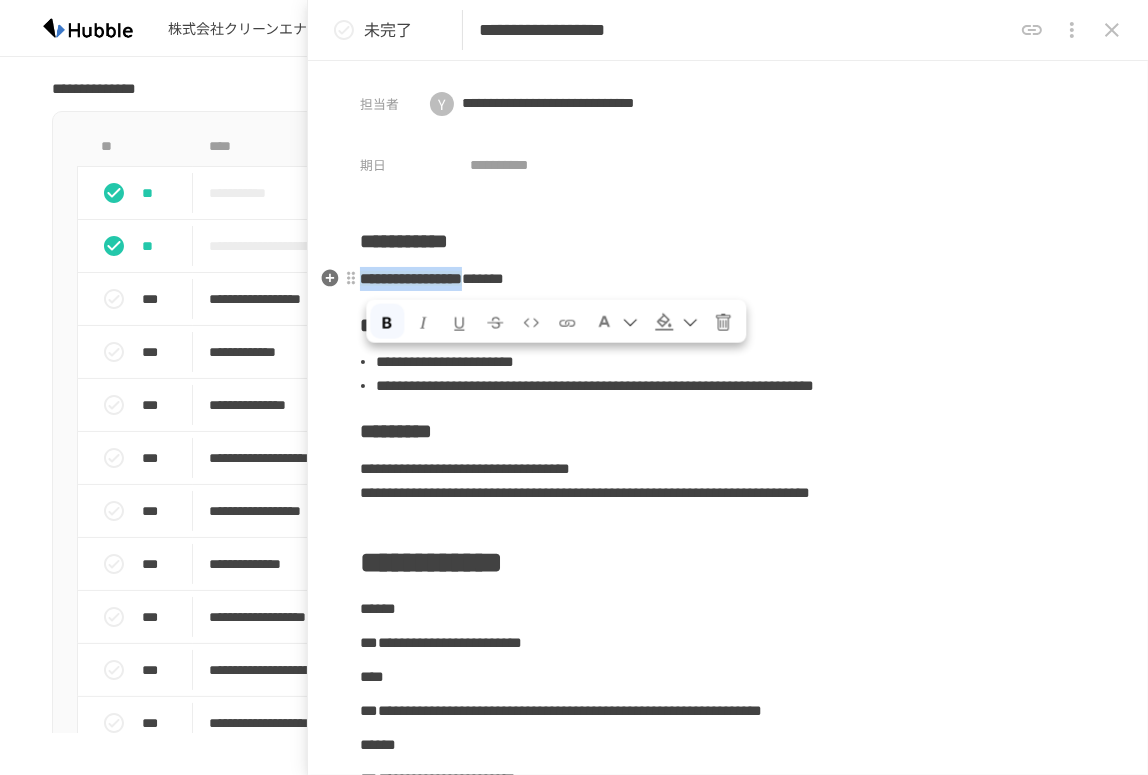 drag, startPoint x: 583, startPoint y: 277, endPoint x: 370, endPoint y: 285, distance: 213.15018 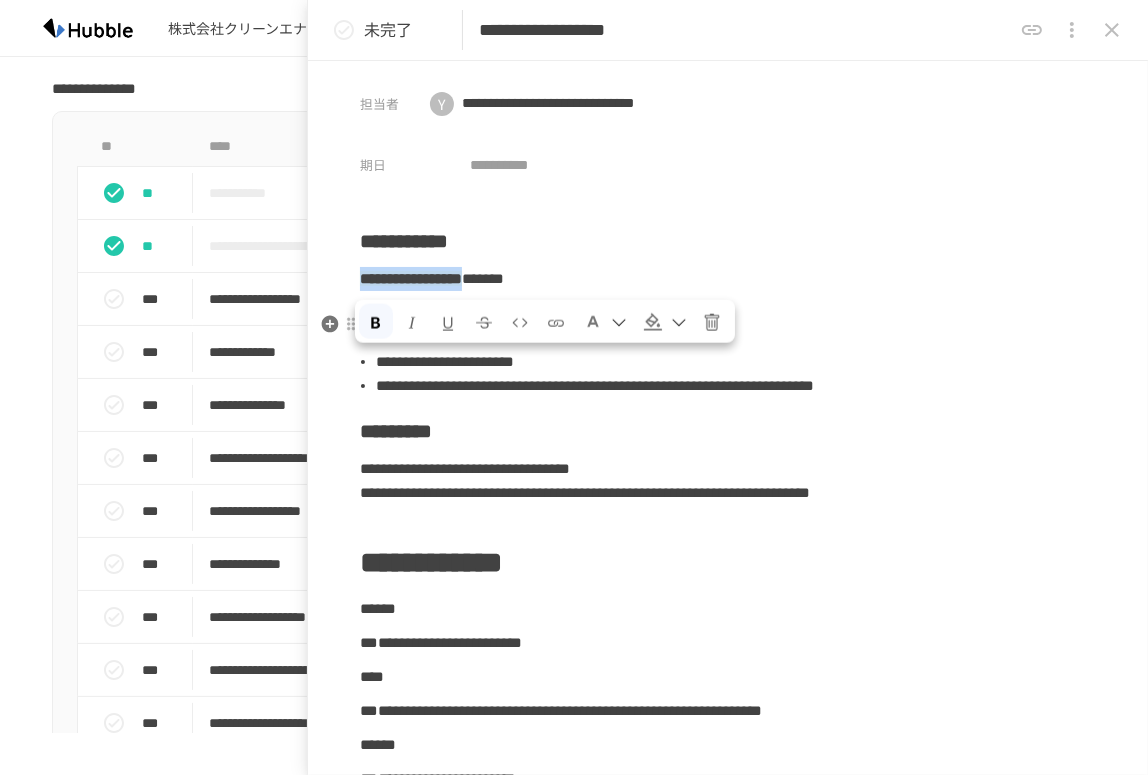 copy on "**********" 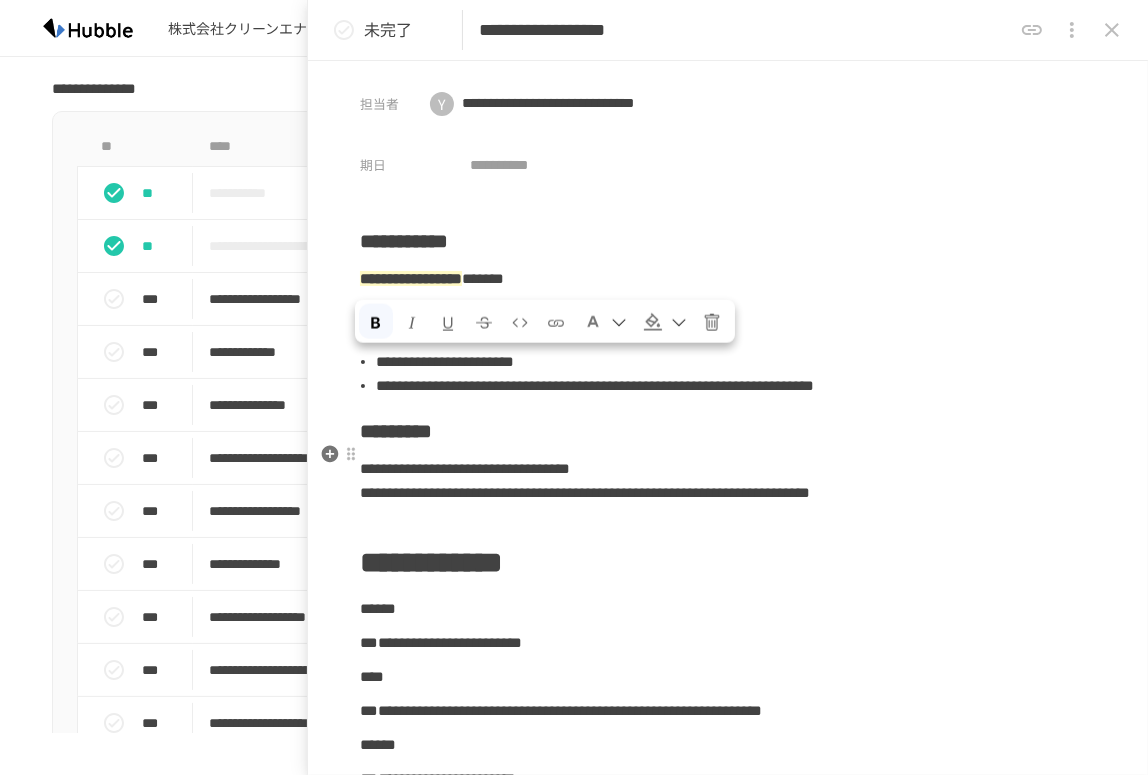 click on "**********" at bounding box center [728, 900] 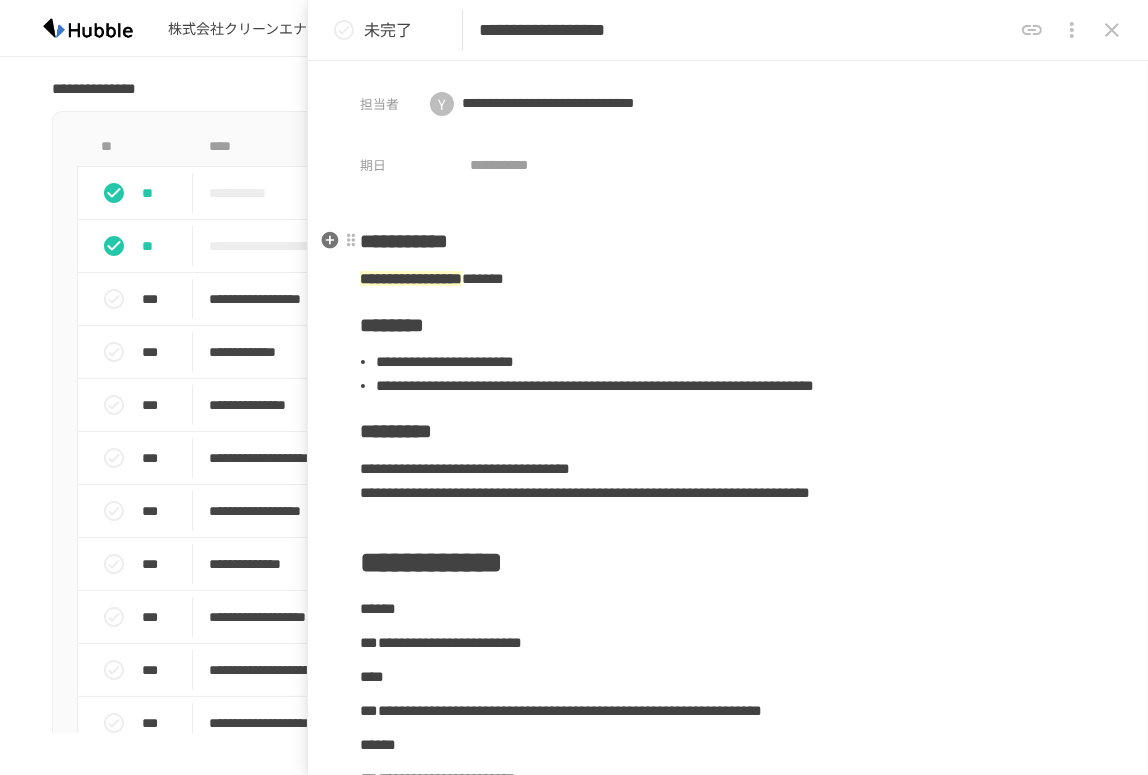 click on "**********" at bounding box center [728, 241] 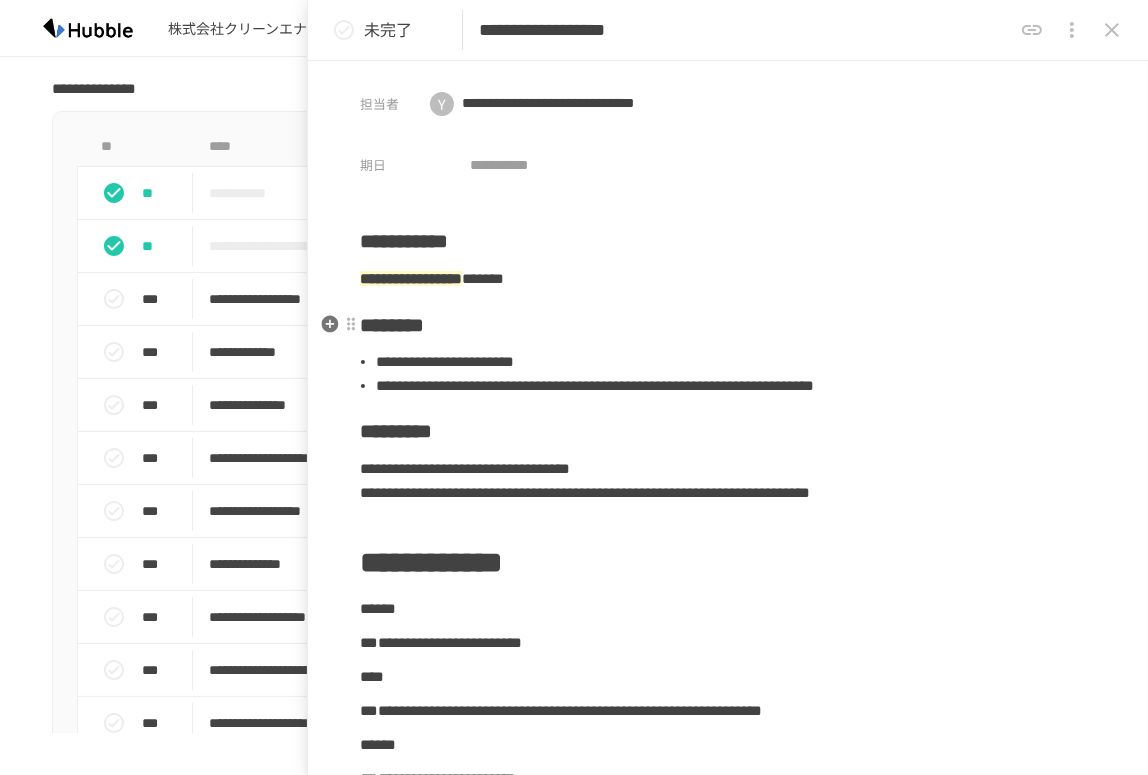 click on "********" at bounding box center [392, 325] 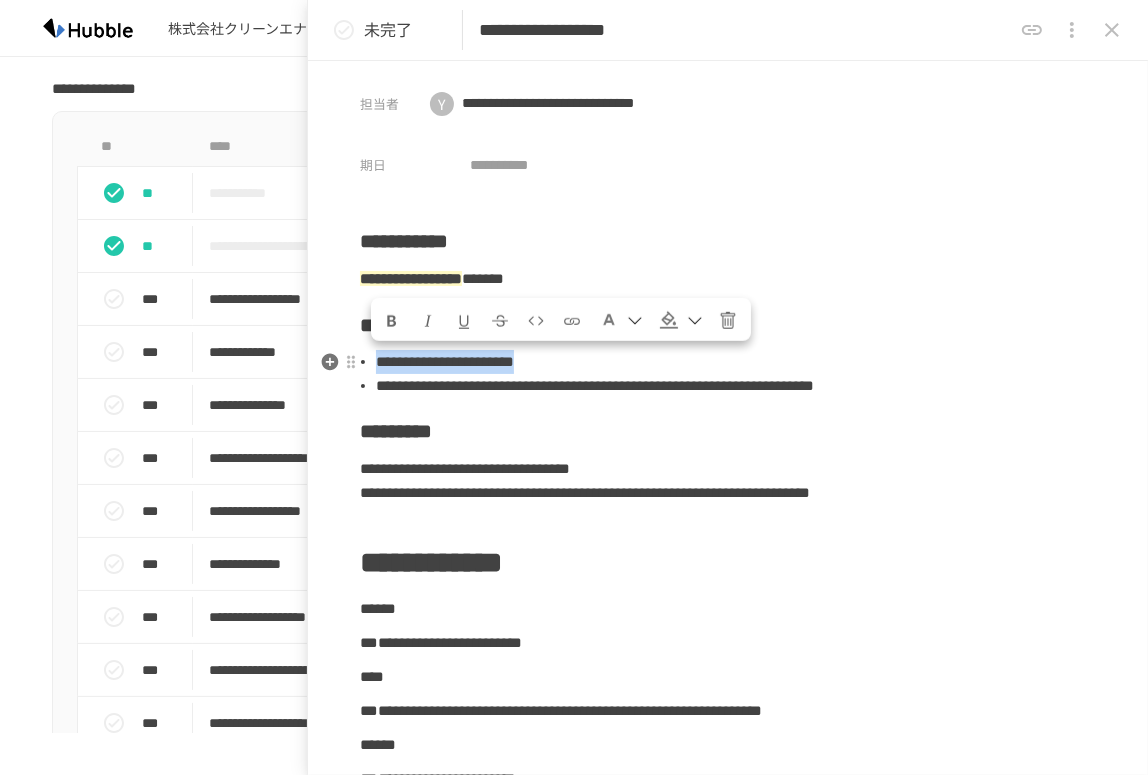 drag, startPoint x: 371, startPoint y: 361, endPoint x: 711, endPoint y: 364, distance: 340.01324 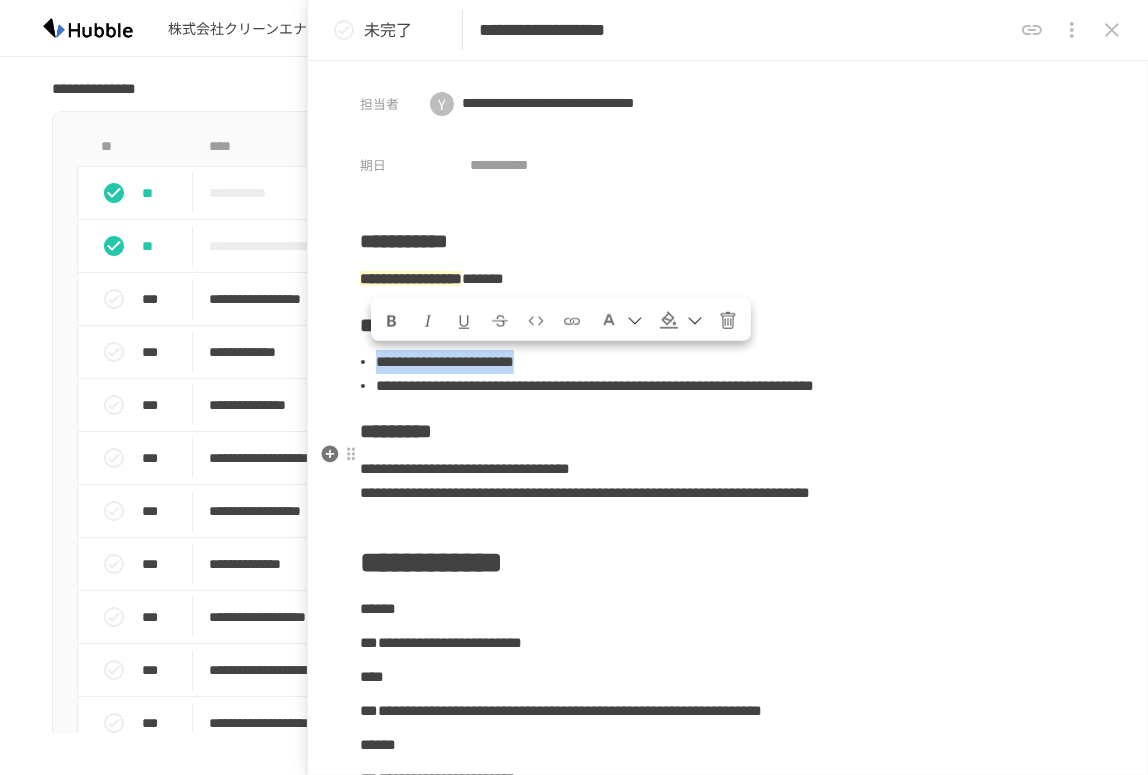 scroll, scrollTop: 181, scrollLeft: 0, axis: vertical 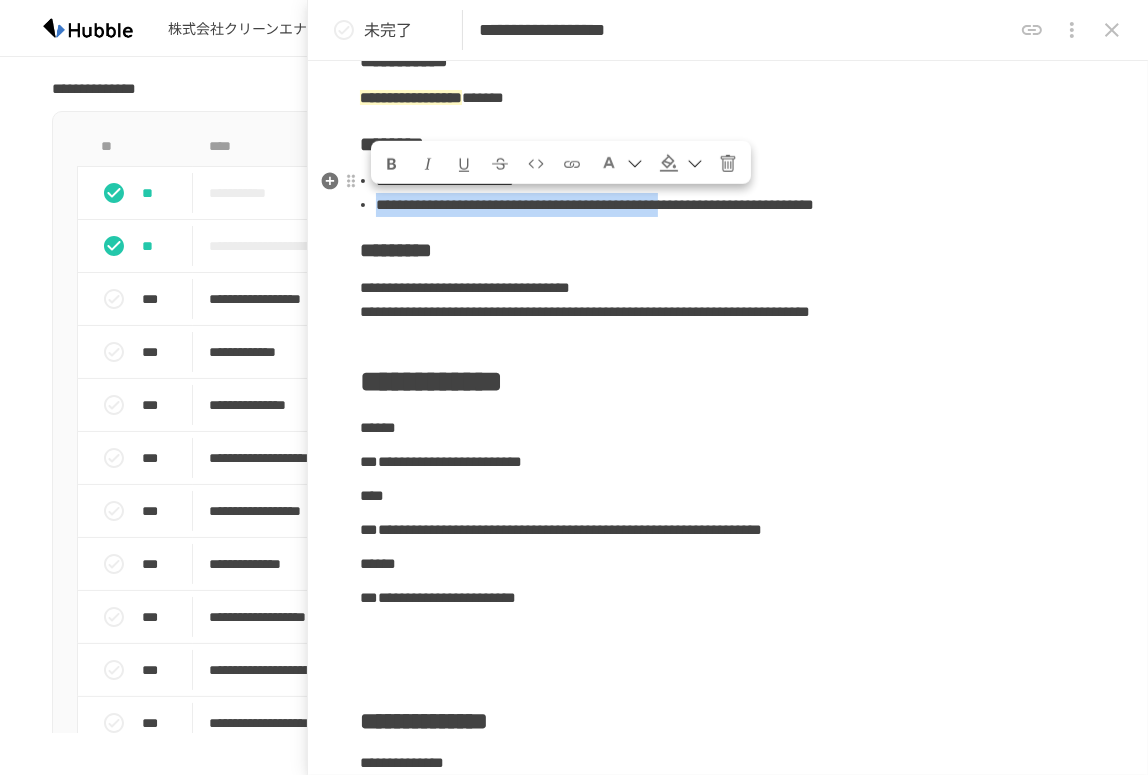 drag, startPoint x: 382, startPoint y: 210, endPoint x: 1084, endPoint y: 208, distance: 702.00287 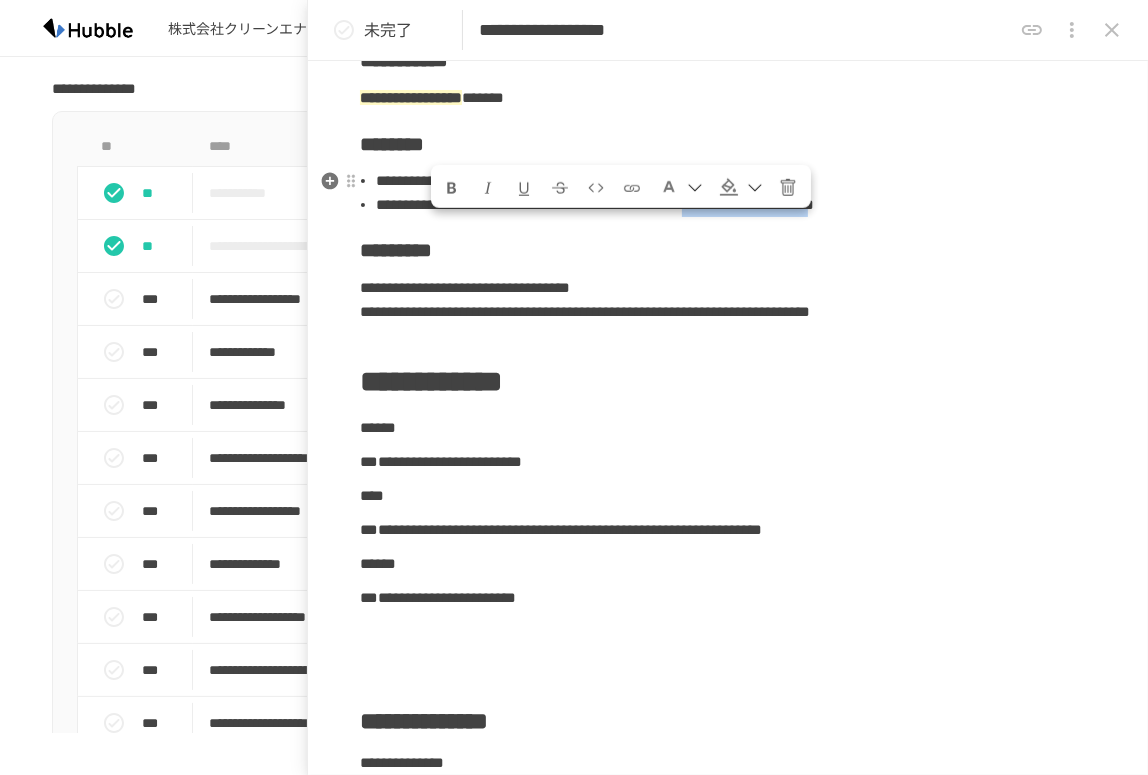 drag, startPoint x: 436, startPoint y: 232, endPoint x: 758, endPoint y: 235, distance: 322.01398 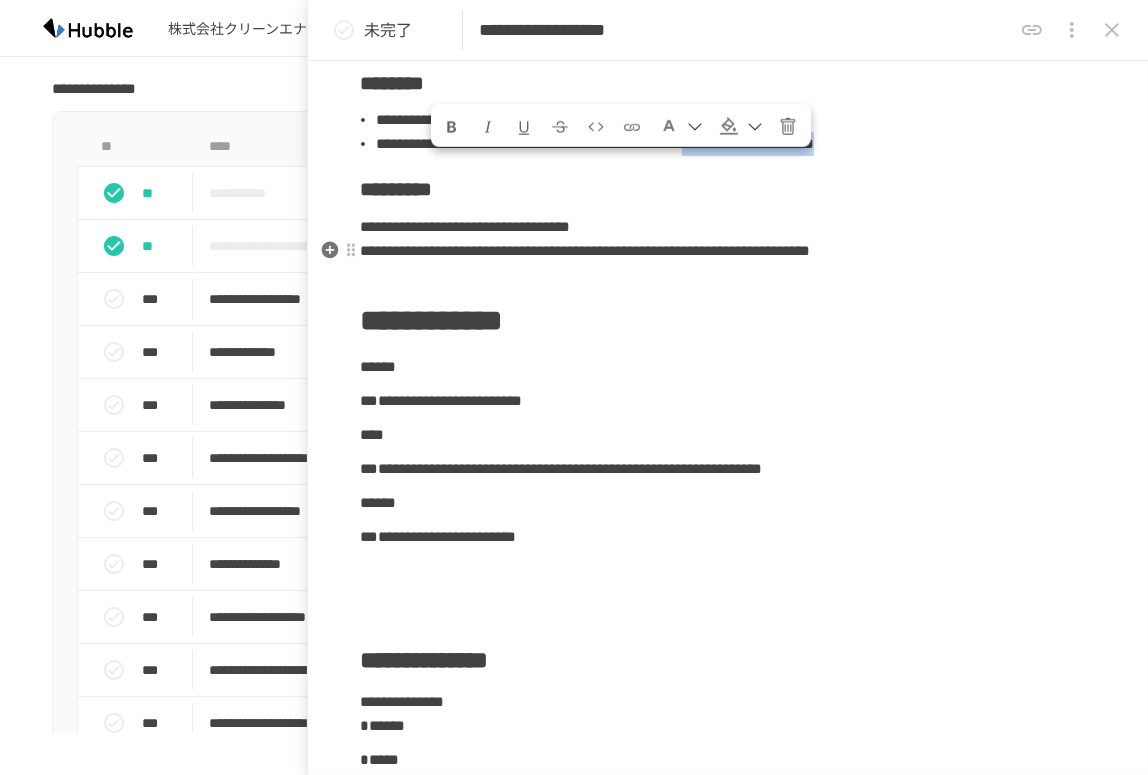 scroll, scrollTop: 272, scrollLeft: 0, axis: vertical 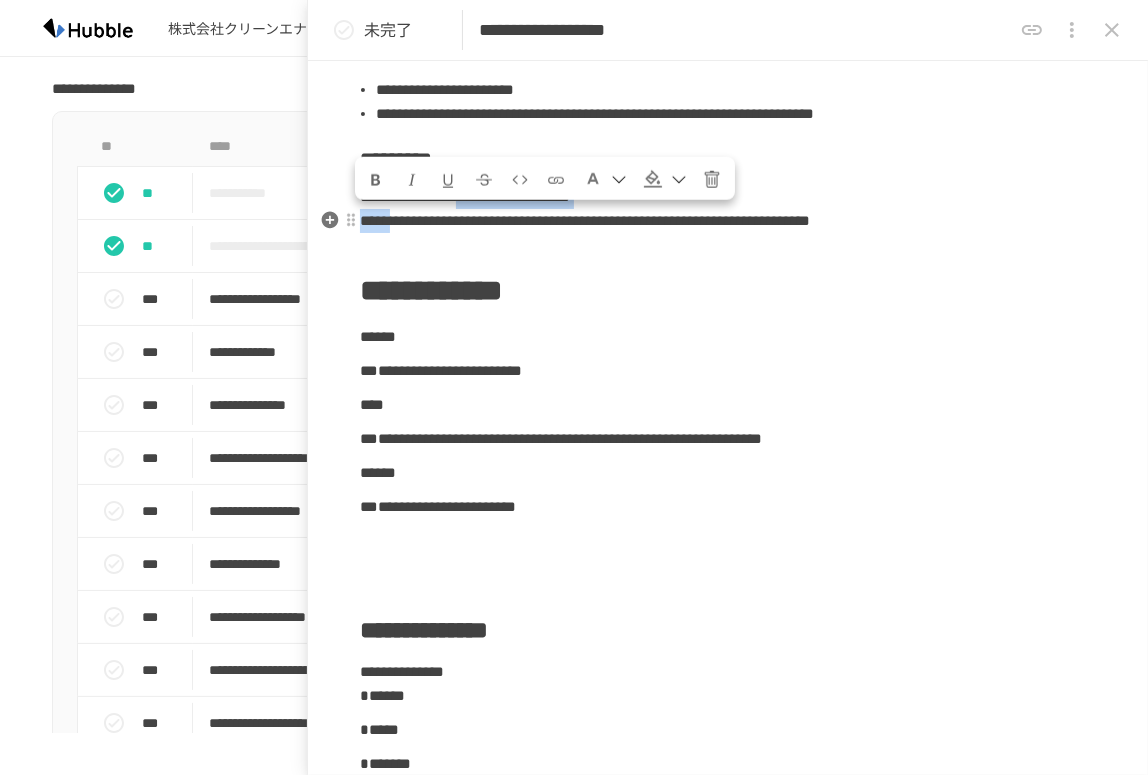 drag, startPoint x: 434, startPoint y: 232, endPoint x: 568, endPoint y: 229, distance: 134.03358 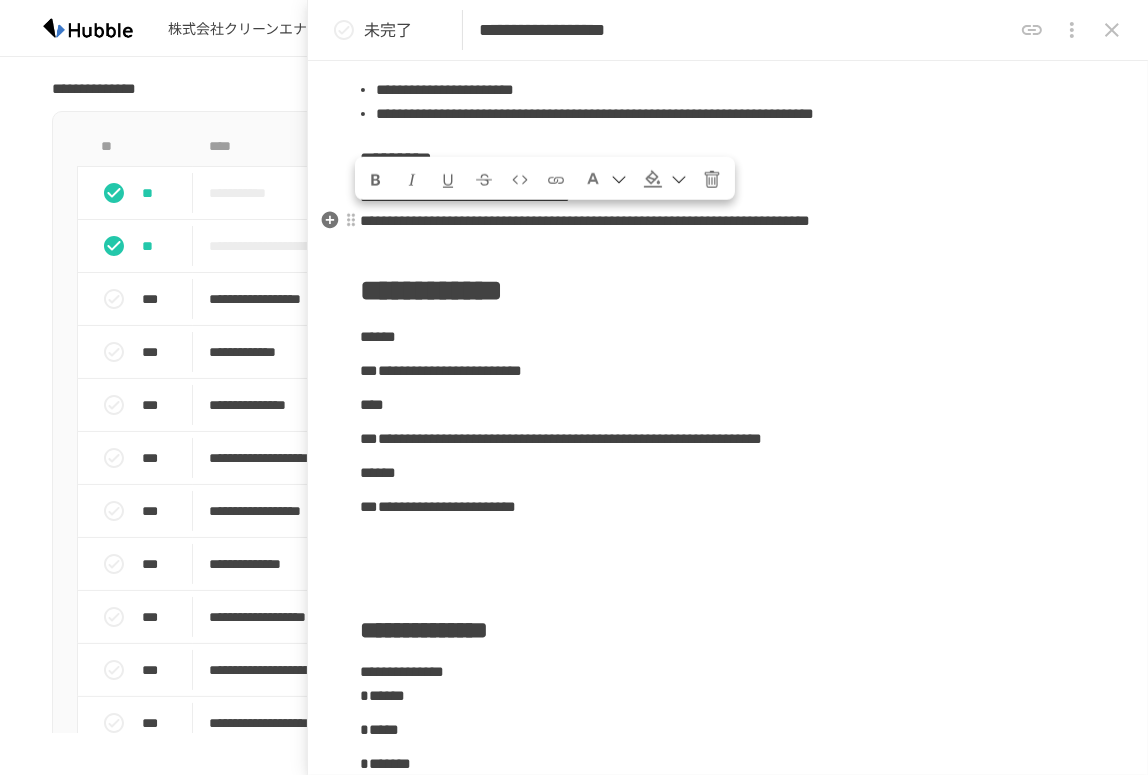 click on "**********" at bounding box center (728, 209) 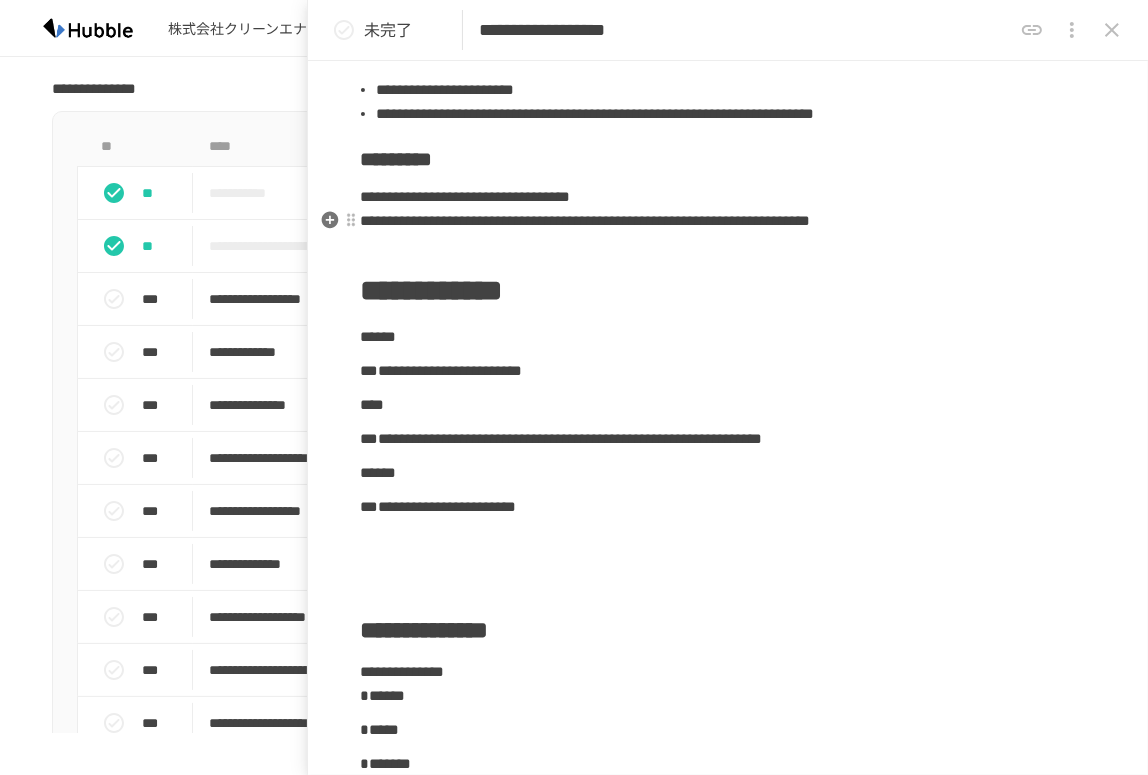 click on "**********" at bounding box center (728, 628) 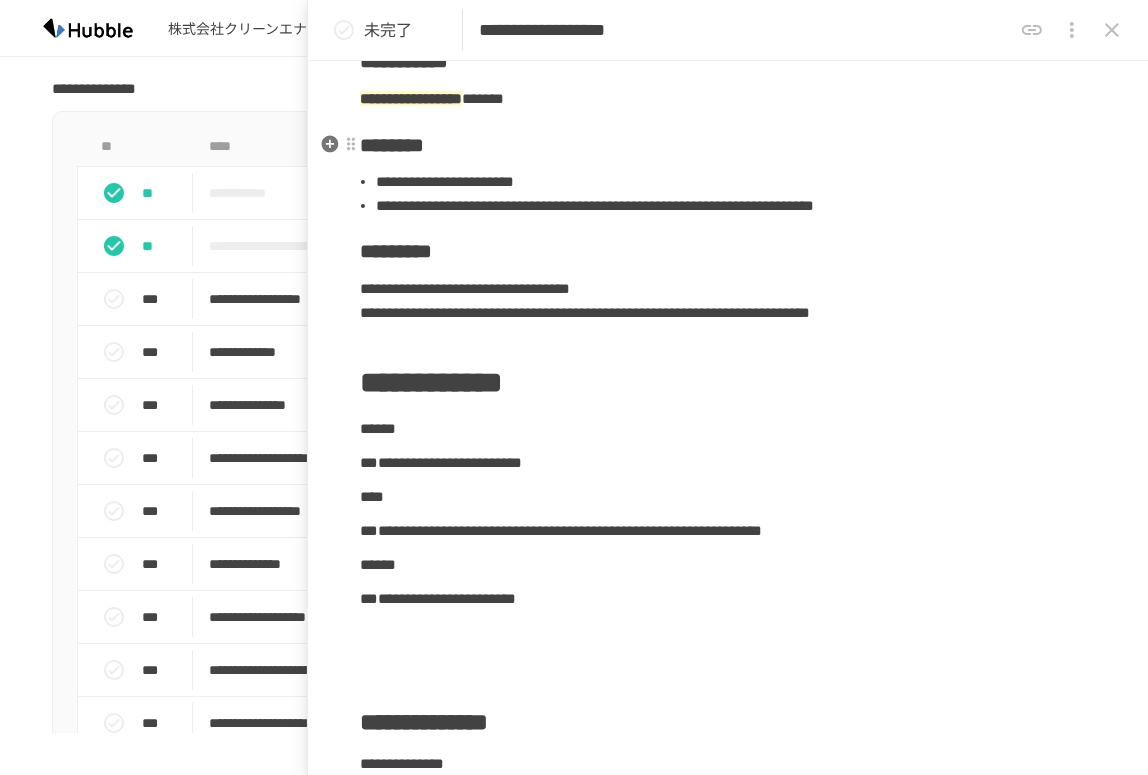 scroll, scrollTop: 181, scrollLeft: 0, axis: vertical 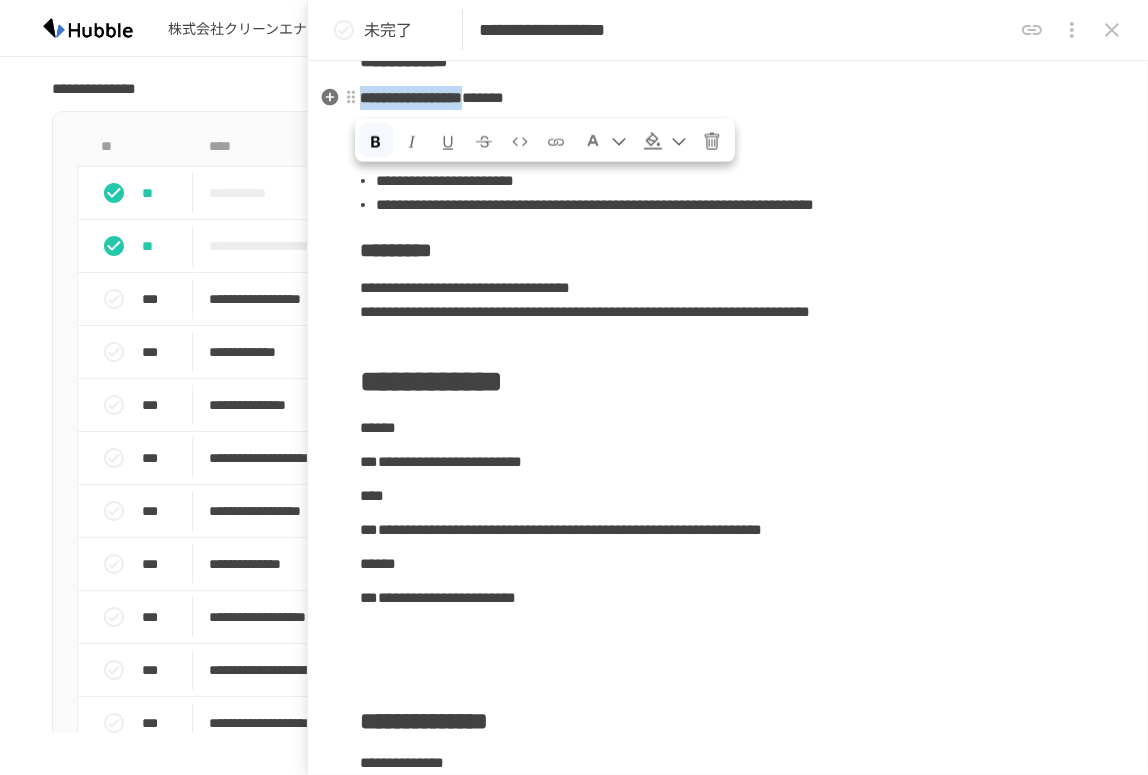 drag, startPoint x: 364, startPoint y: 96, endPoint x: 574, endPoint y: 98, distance: 210.00952 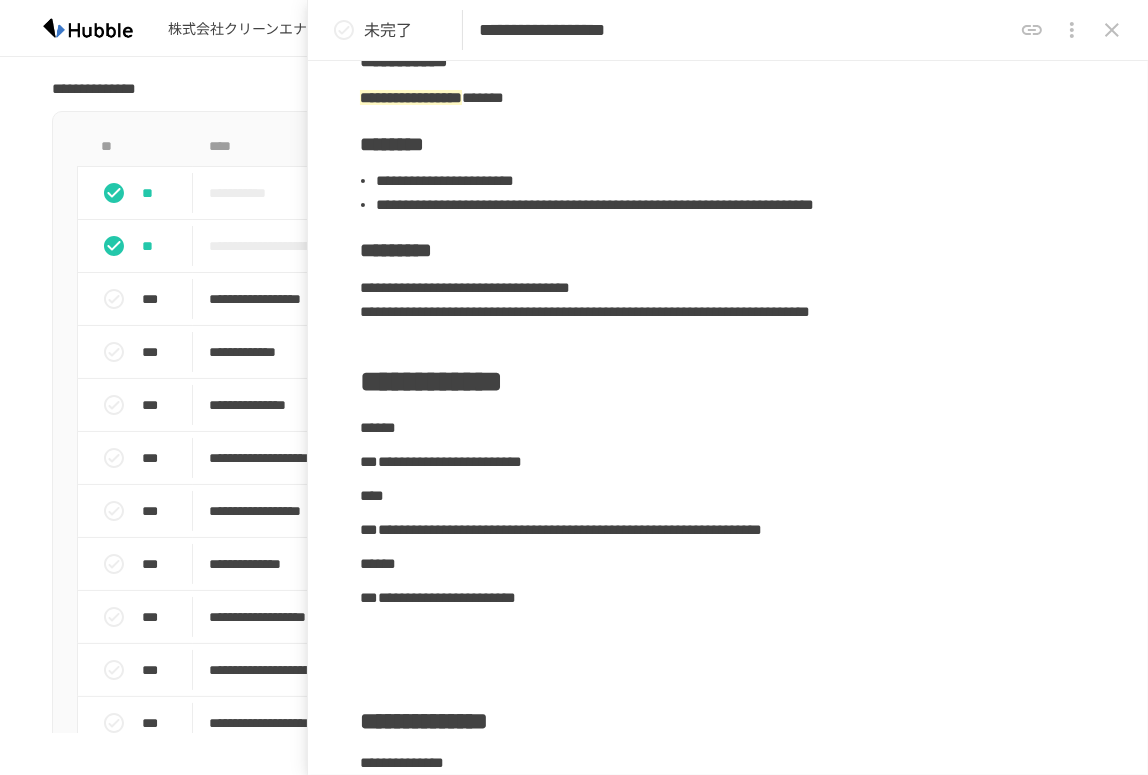 drag, startPoint x: 814, startPoint y: 35, endPoint x: 488, endPoint y: 25, distance: 326.15335 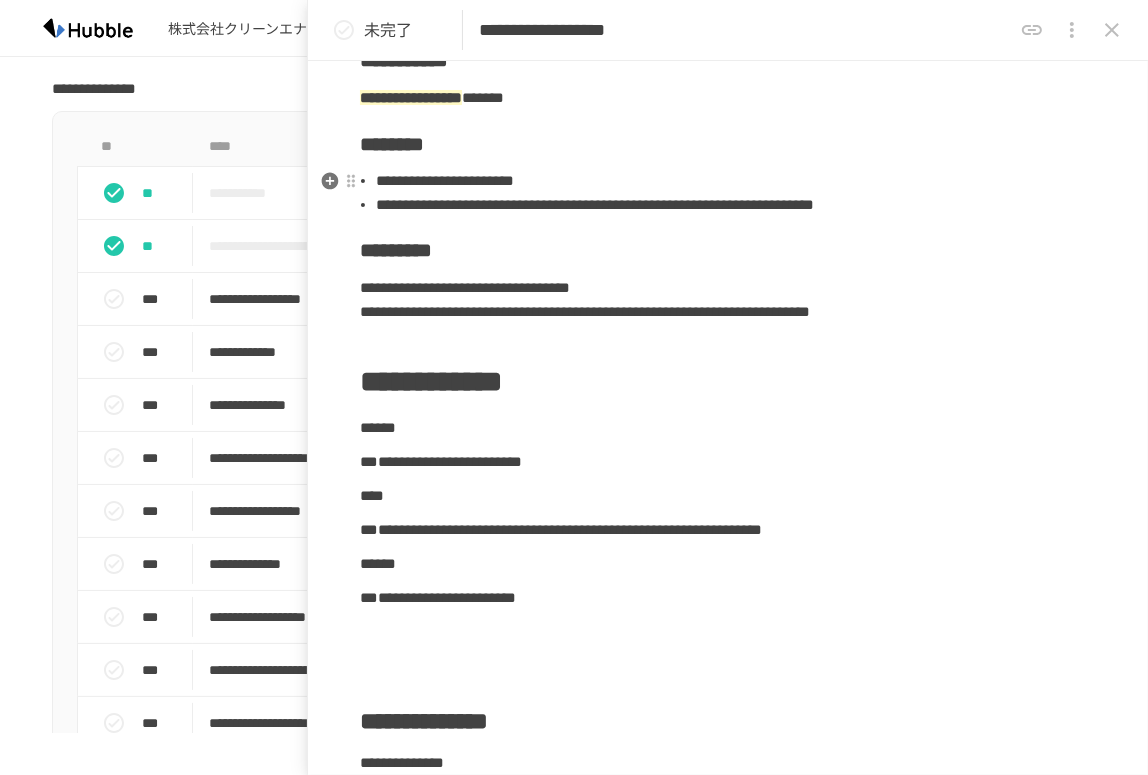 click on "**********" at bounding box center (445, 180) 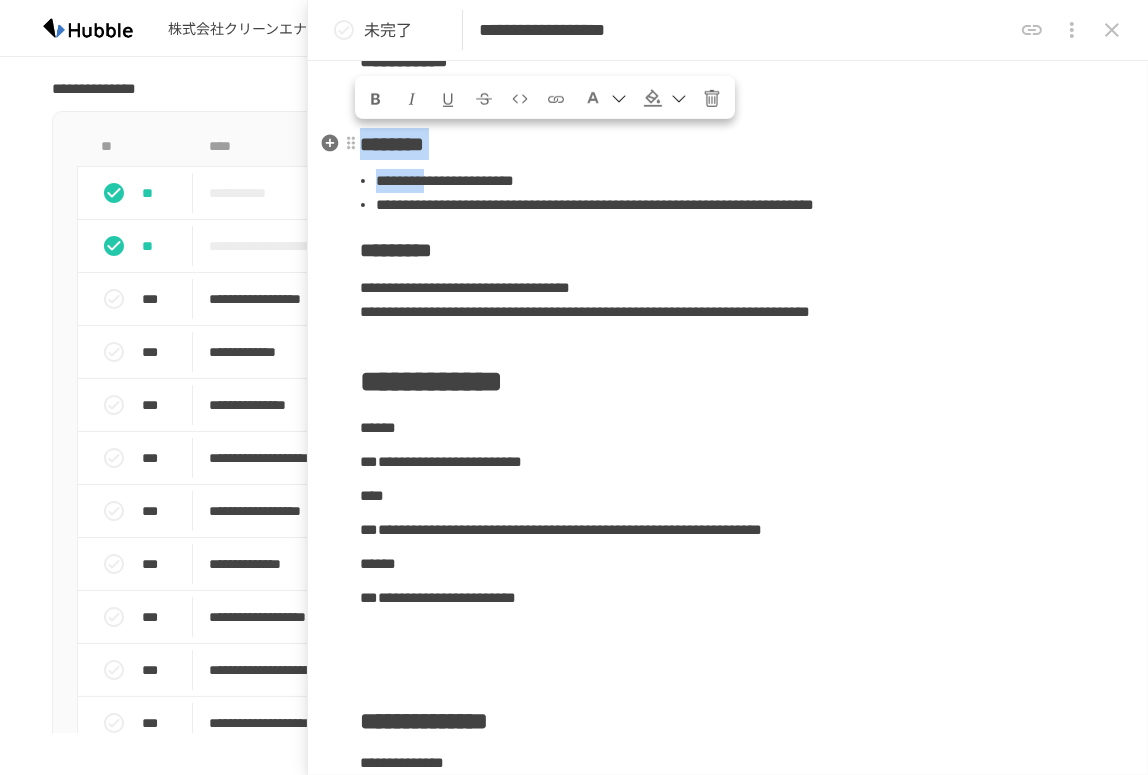 drag, startPoint x: 366, startPoint y: 147, endPoint x: 492, endPoint y: 160, distance: 126.66886 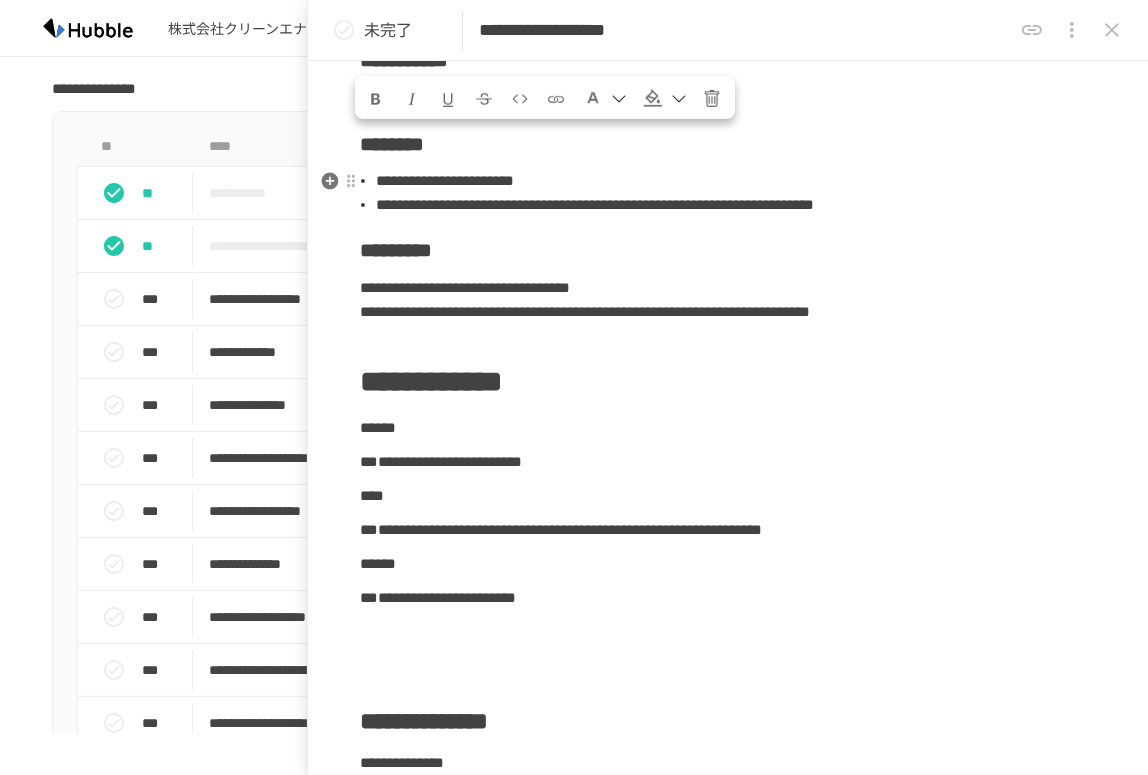 click on "**********" at bounding box center (595, 204) 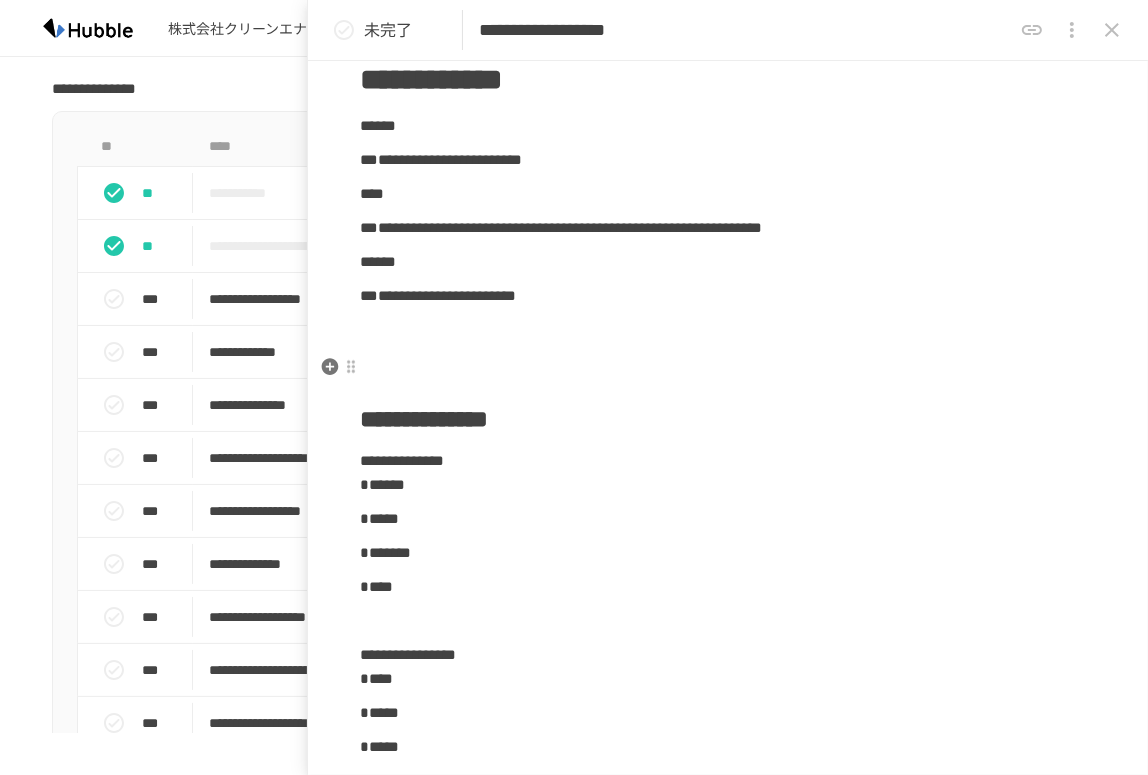 scroll, scrollTop: 454, scrollLeft: 0, axis: vertical 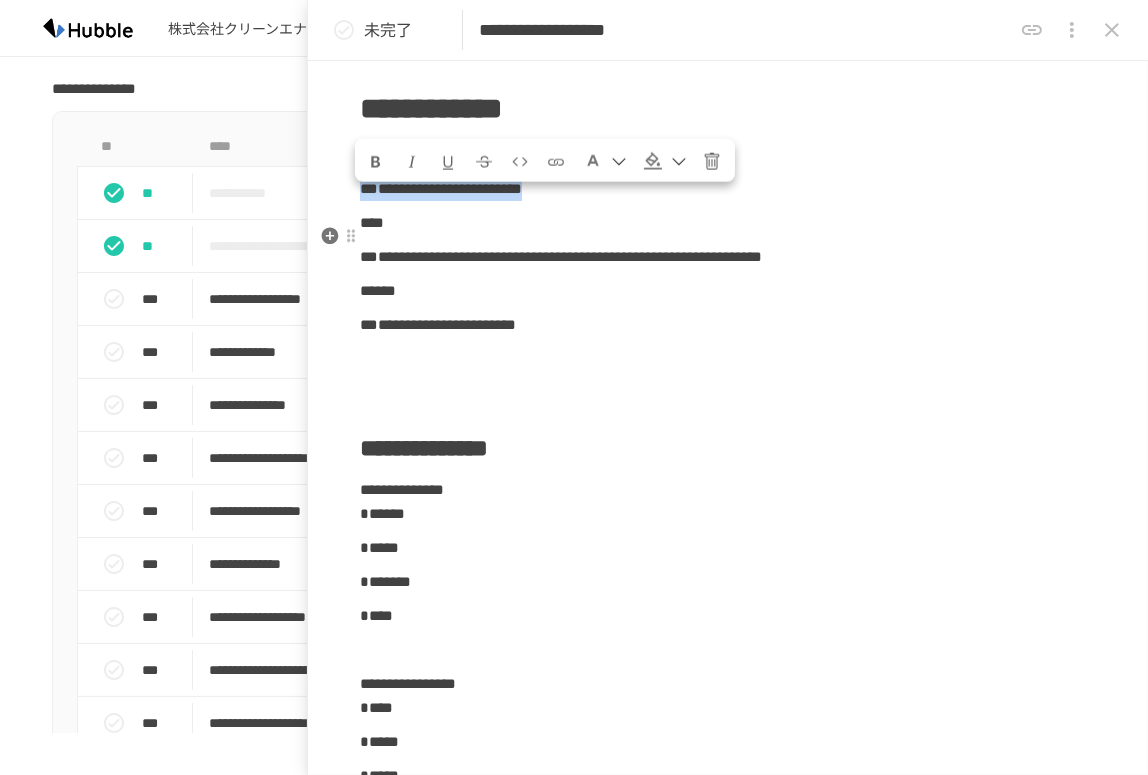 drag, startPoint x: 365, startPoint y: 200, endPoint x: 747, endPoint y: 230, distance: 383.1762 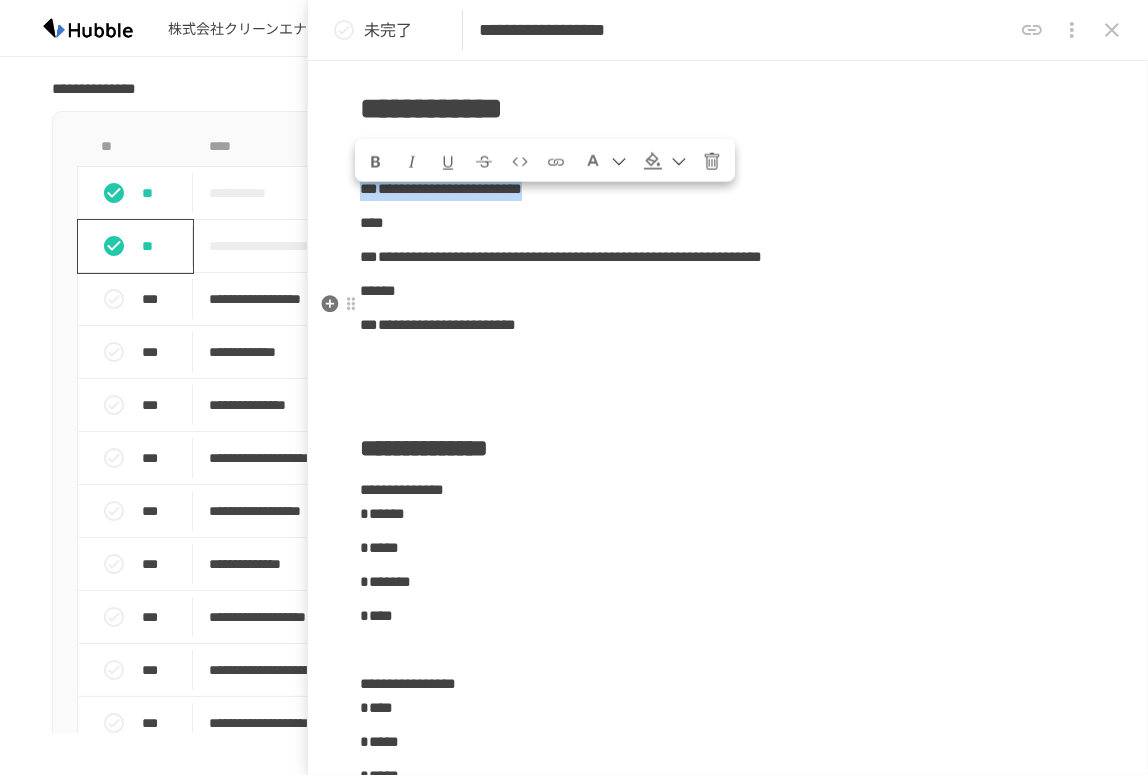 copy on "**********" 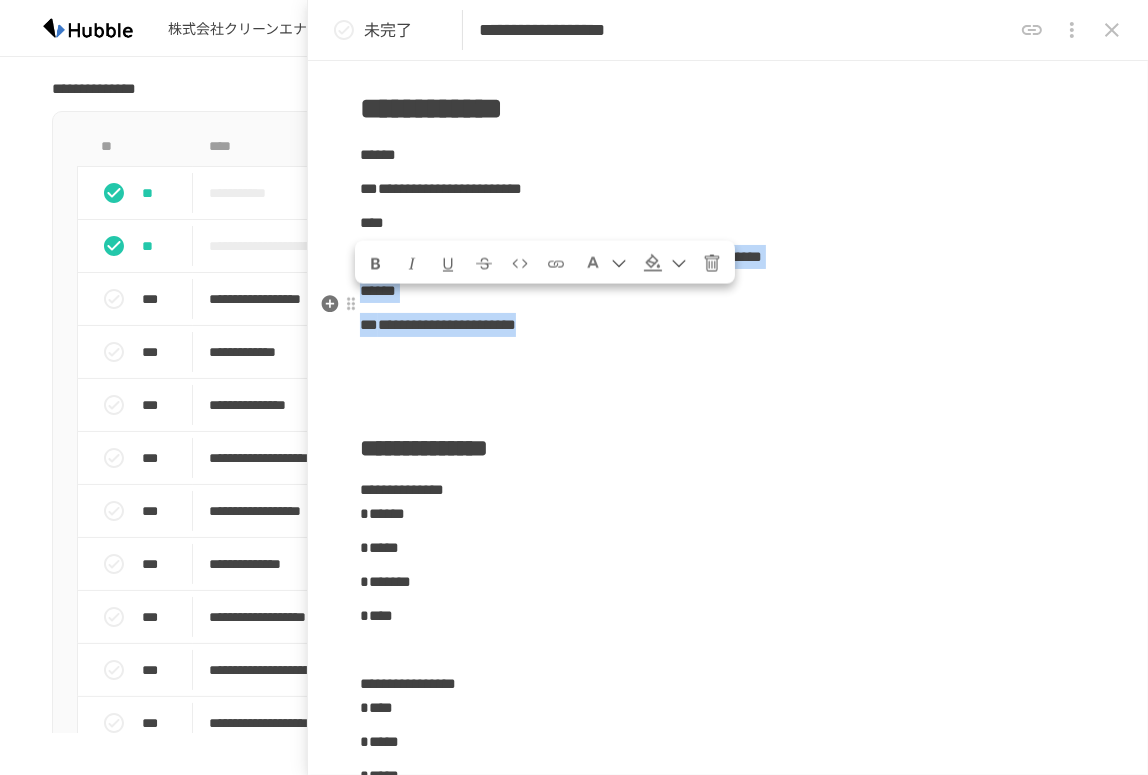 drag, startPoint x: 791, startPoint y: 405, endPoint x: 383, endPoint y: 313, distance: 418.24396 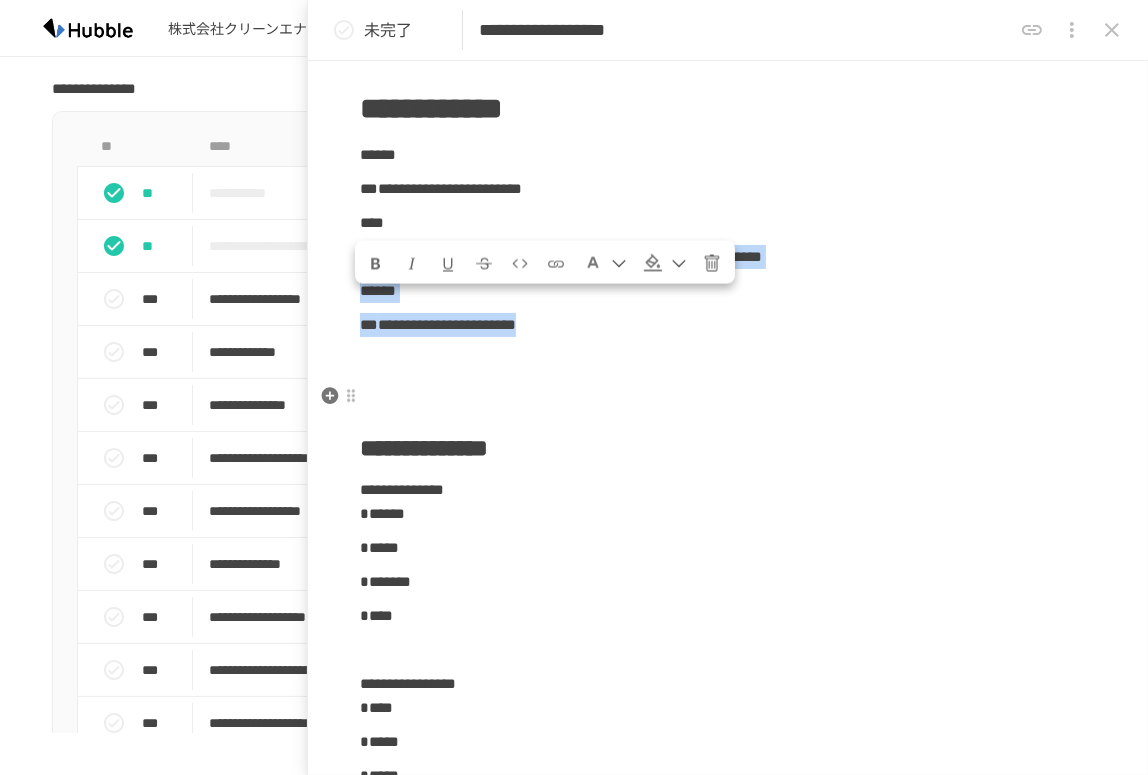 click on "**********" at bounding box center (728, 325) 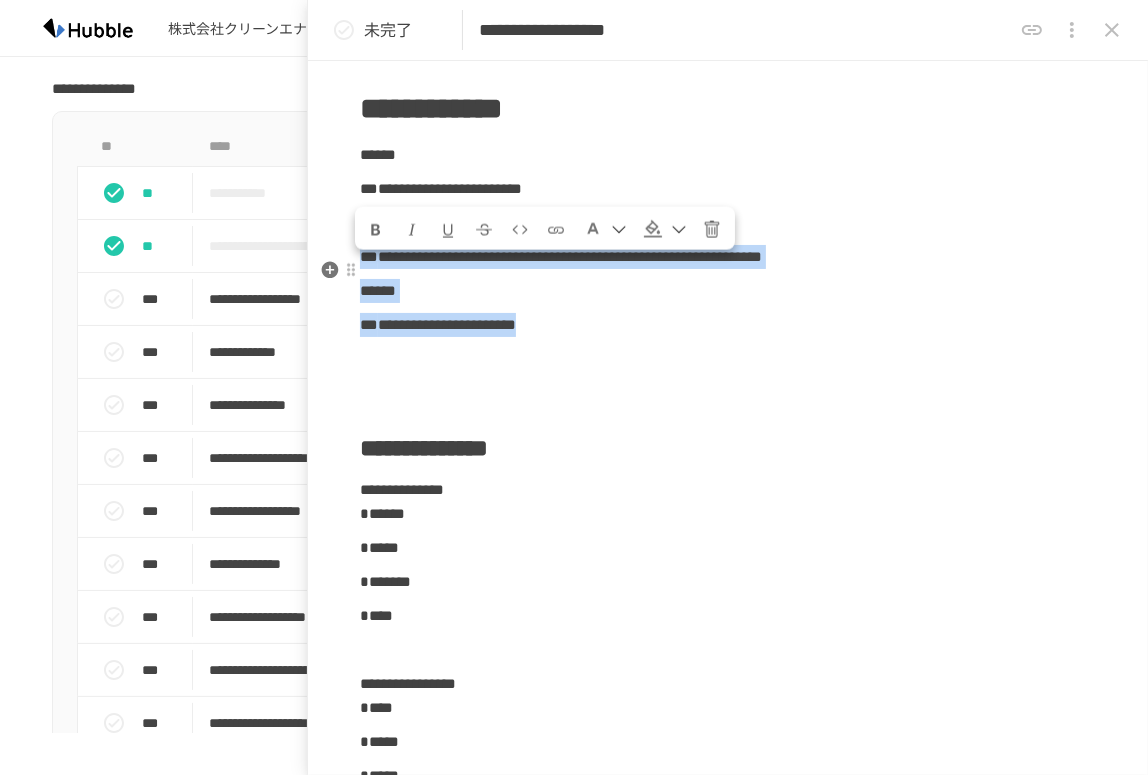 drag, startPoint x: 757, startPoint y: 395, endPoint x: 367, endPoint y: 279, distance: 406.88574 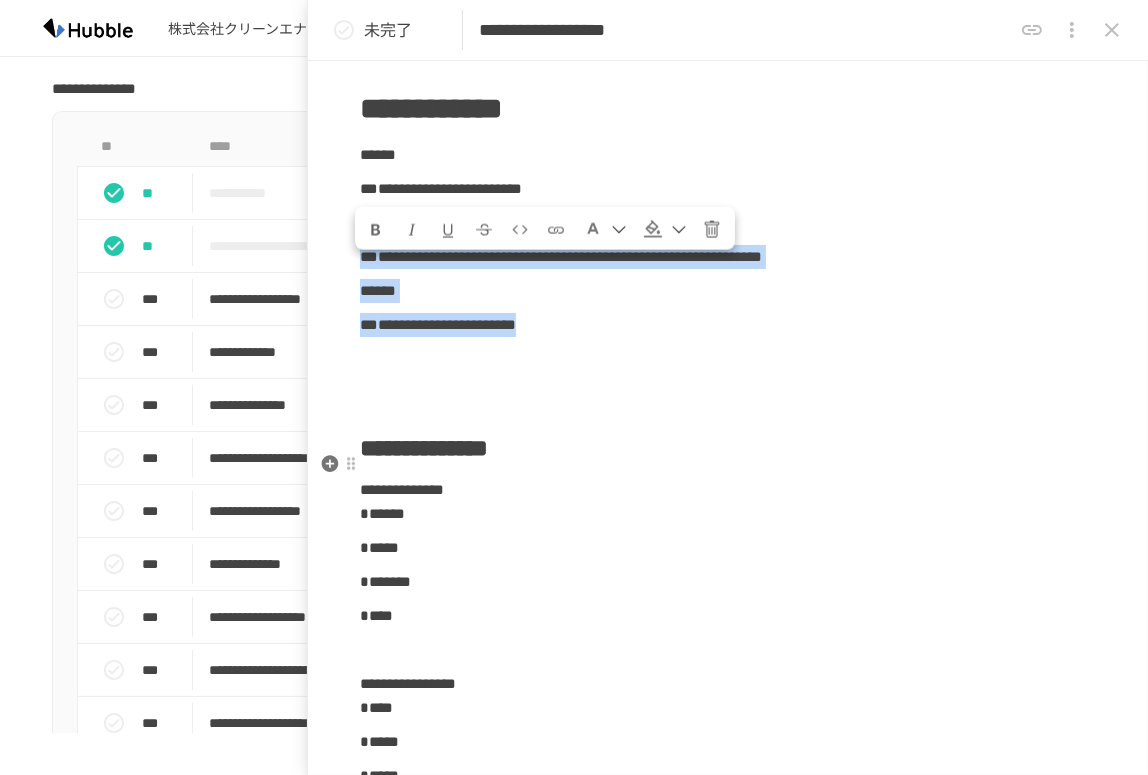 click on "**********" at bounding box center (728, 446) 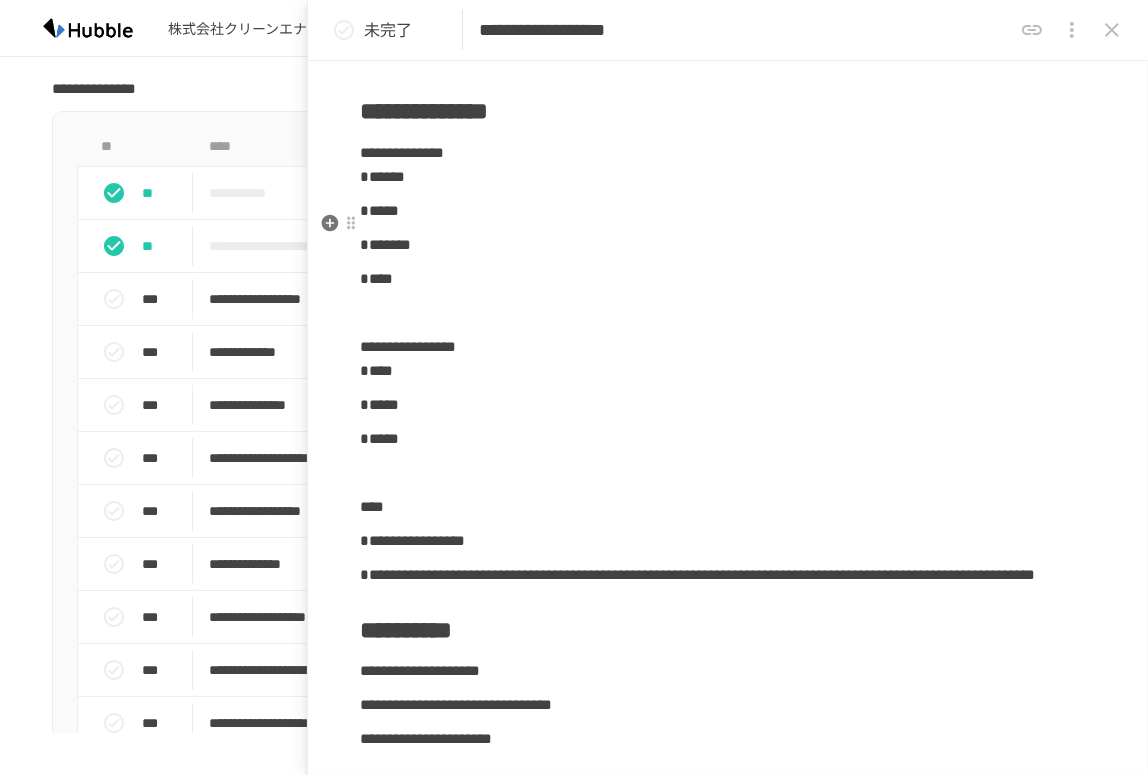 scroll, scrollTop: 818, scrollLeft: 0, axis: vertical 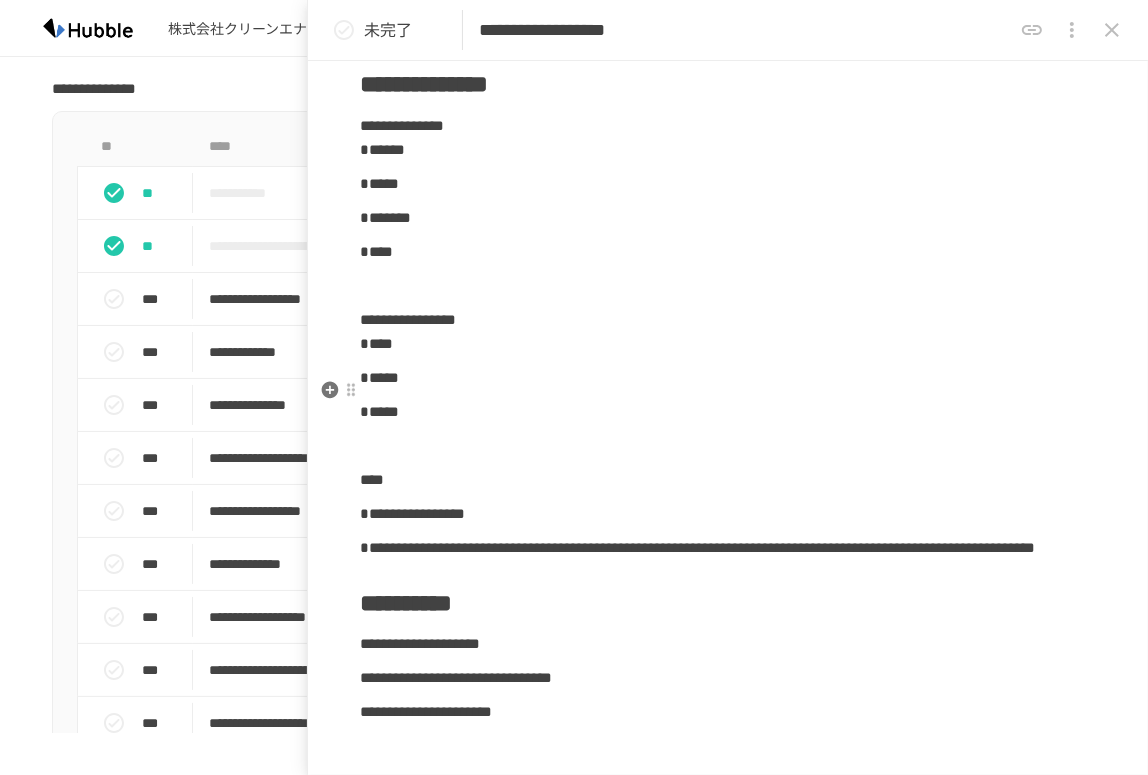 click on "**********" at bounding box center (408, 319) 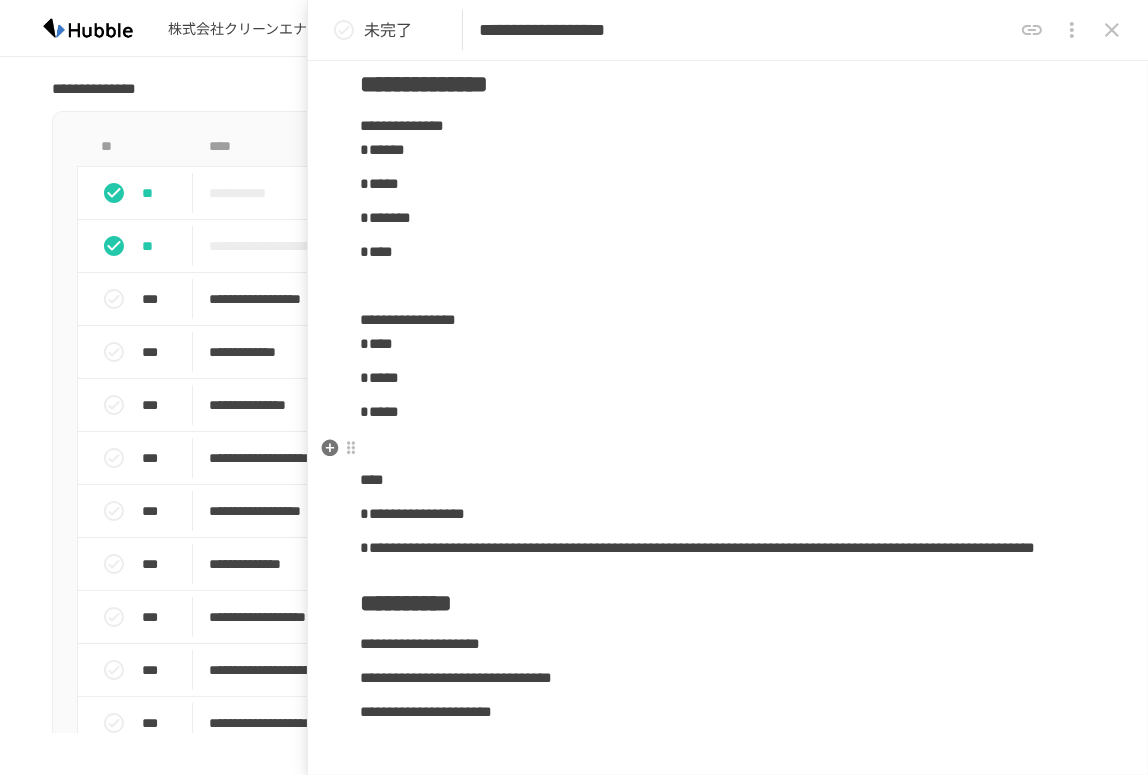 click on "**********" at bounding box center (728, 82) 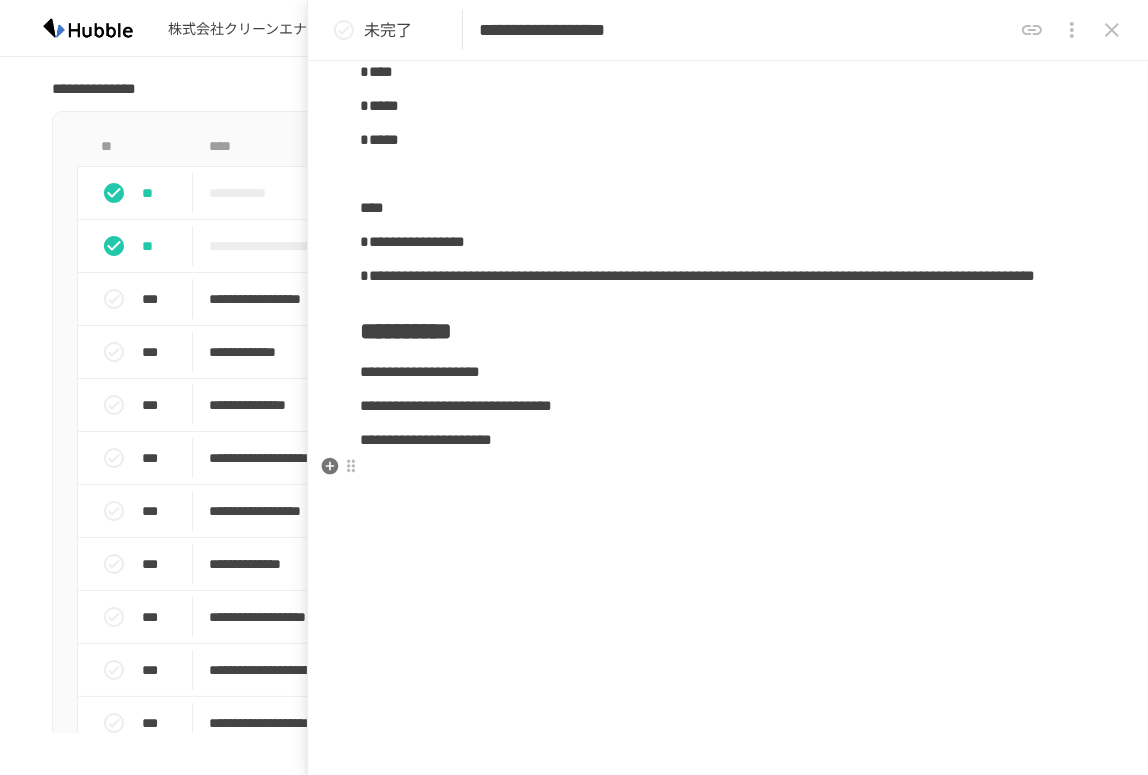 scroll, scrollTop: 1181, scrollLeft: 0, axis: vertical 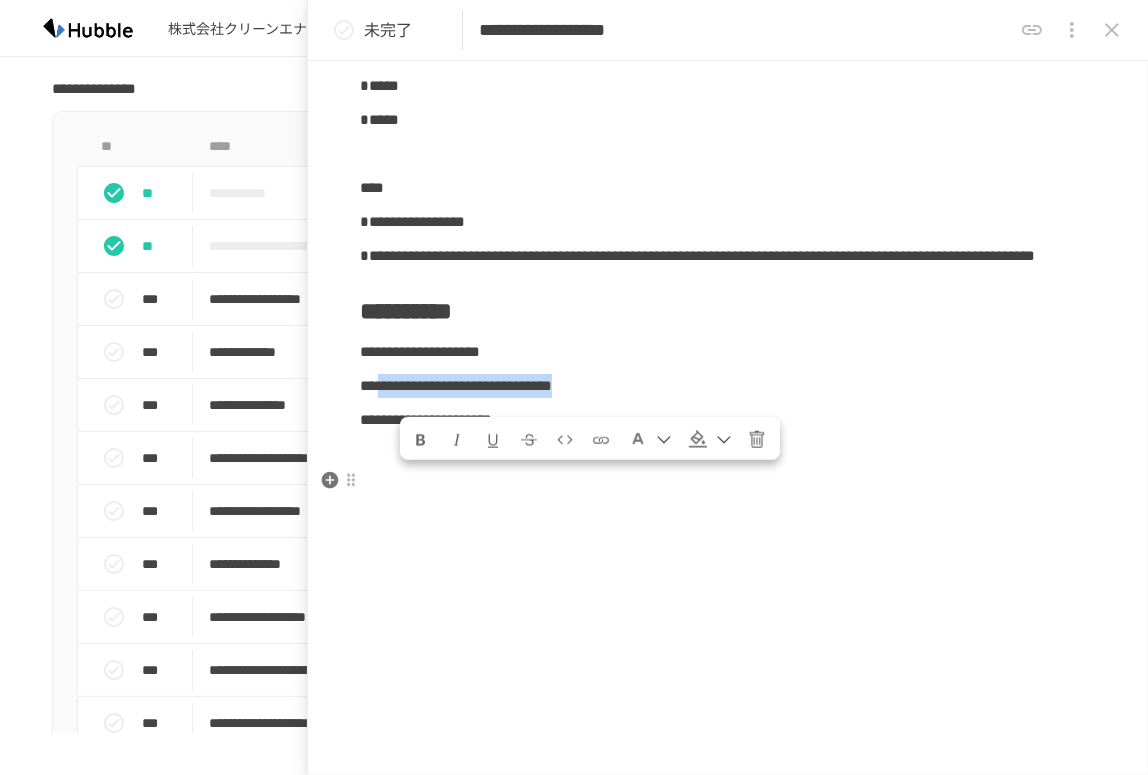 drag, startPoint x: 411, startPoint y: 411, endPoint x: 796, endPoint y: 420, distance: 385.1052 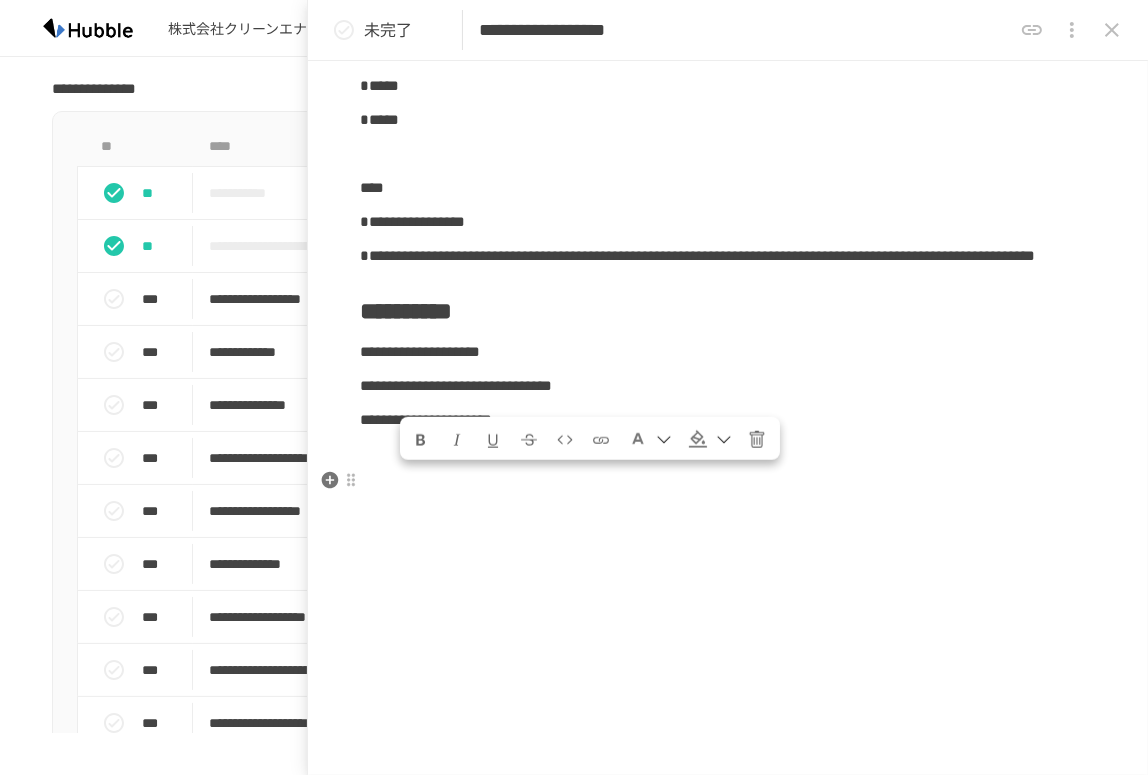 click on "**********" at bounding box center [728, 420] 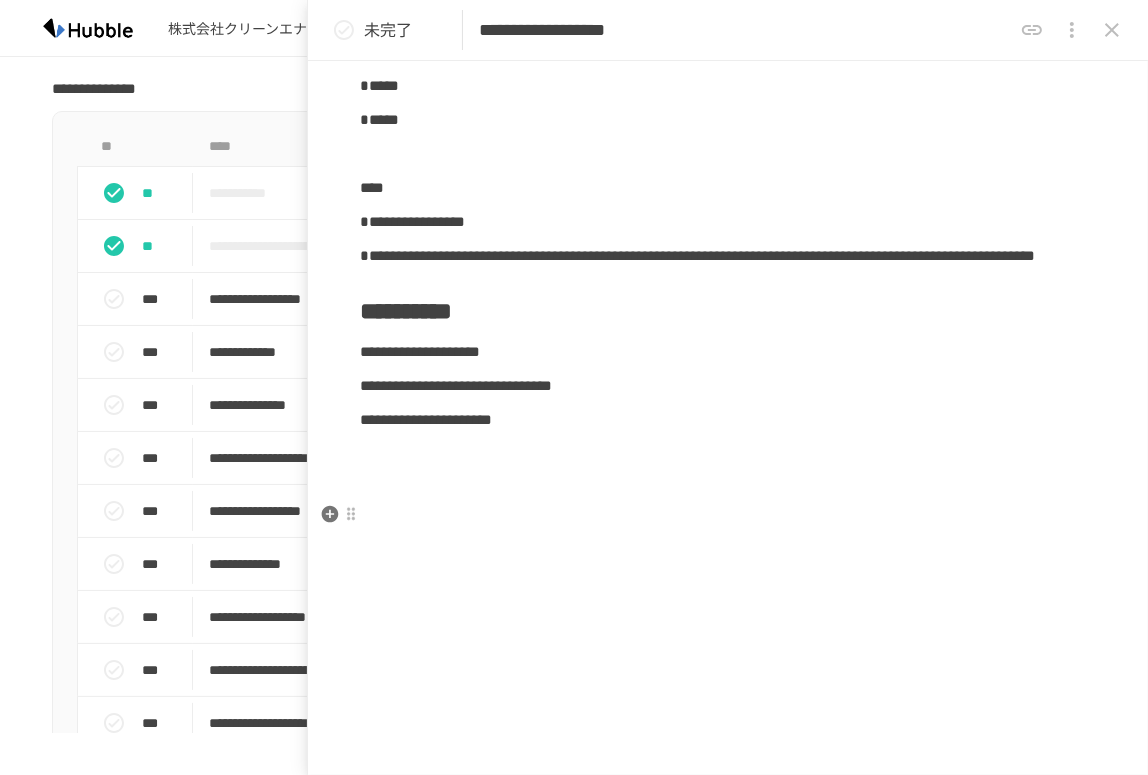 click on "**********" at bounding box center [426, 419] 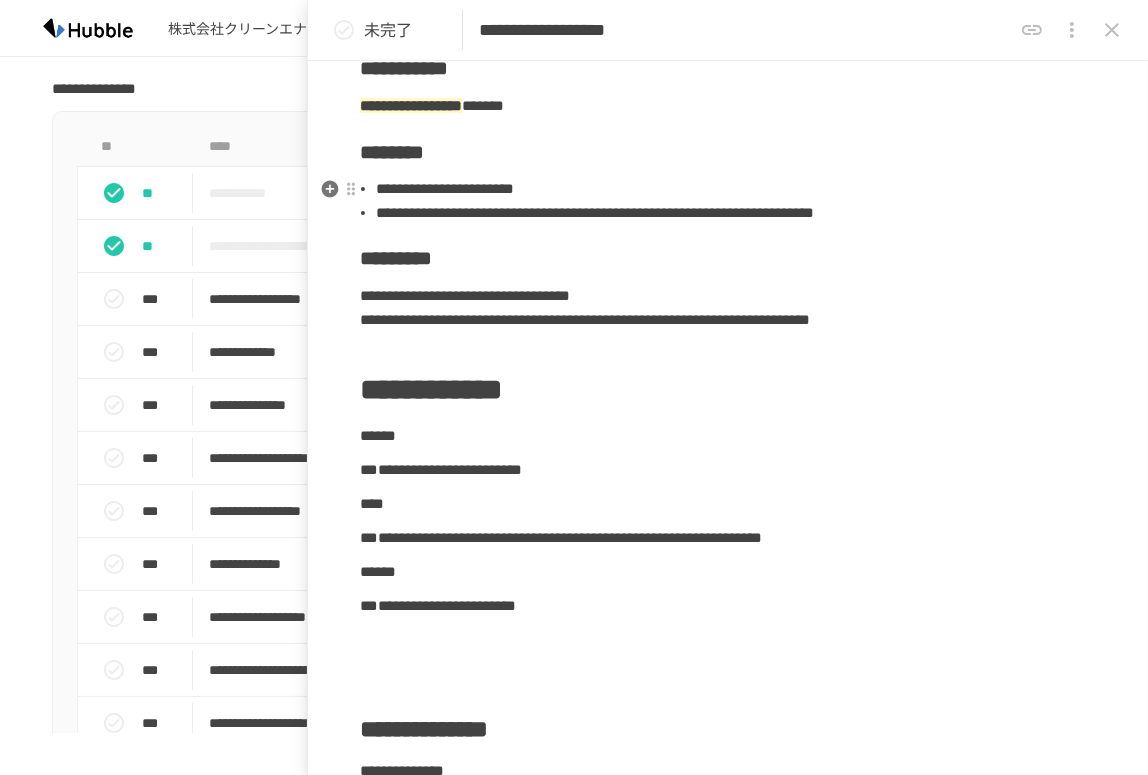 scroll, scrollTop: 22, scrollLeft: 0, axis: vertical 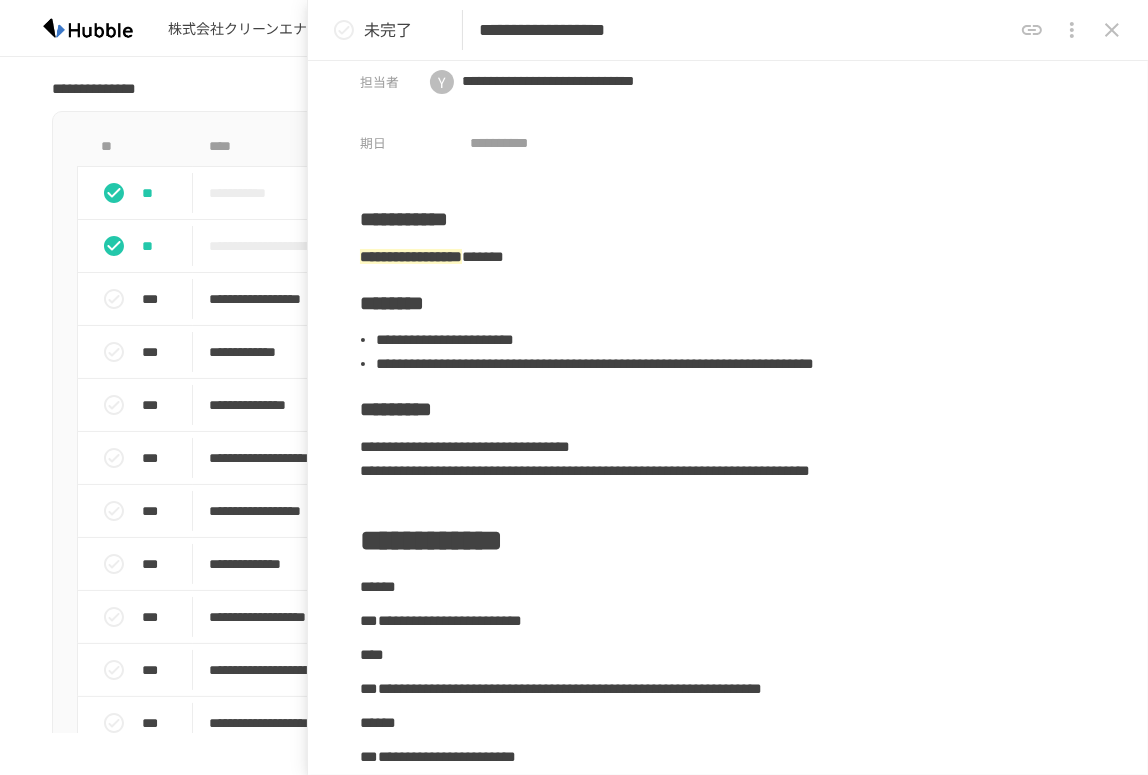 click on "**********" at bounding box center [574, 595] 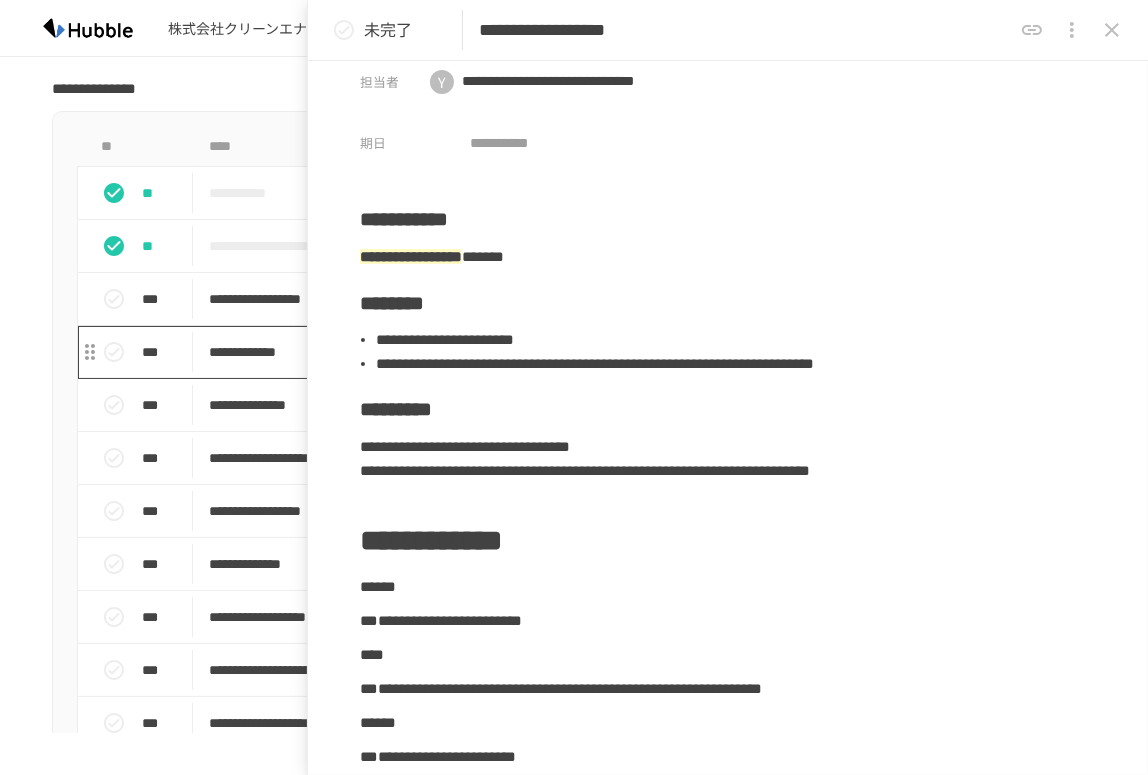 click on "**********" at bounding box center [525, 352] 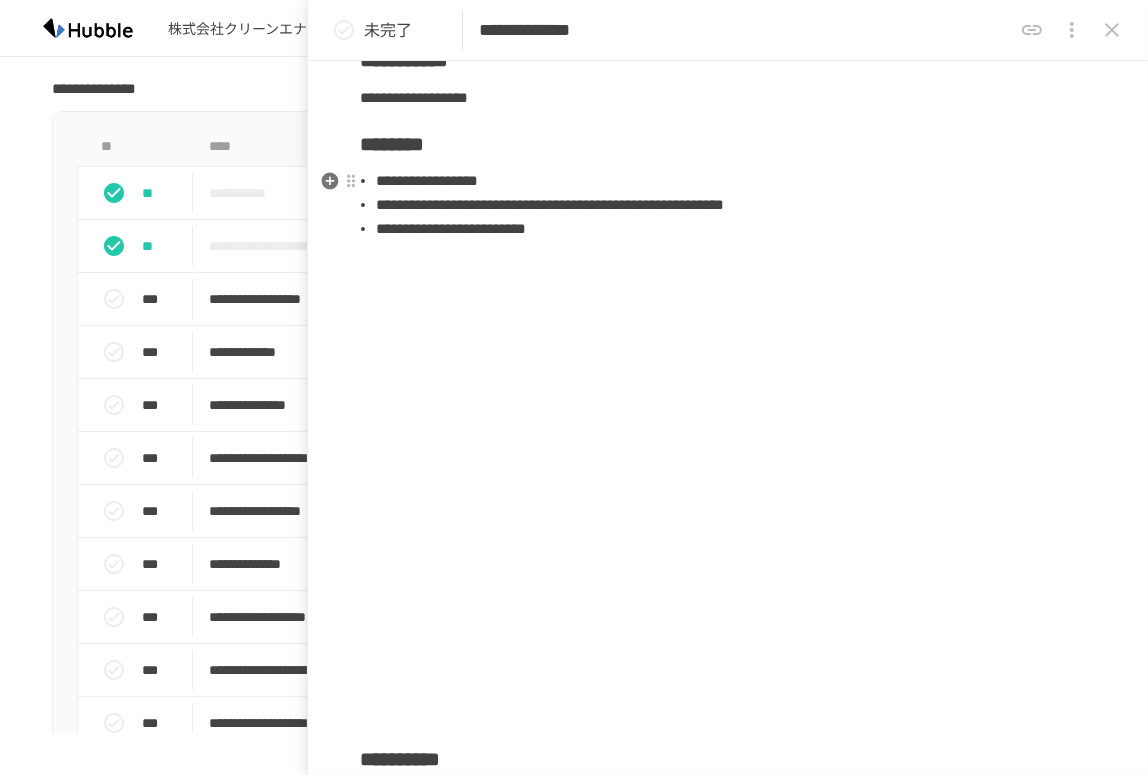 scroll, scrollTop: 272, scrollLeft: 0, axis: vertical 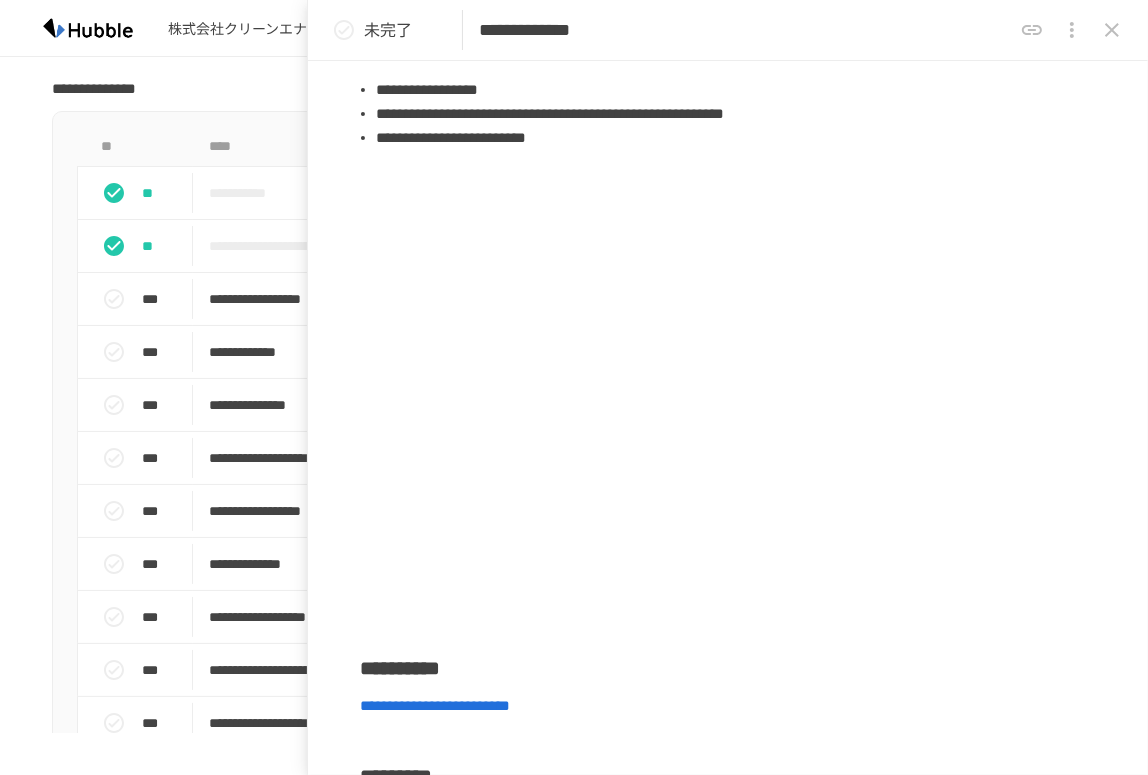 click on "**********" at bounding box center (574, 1030) 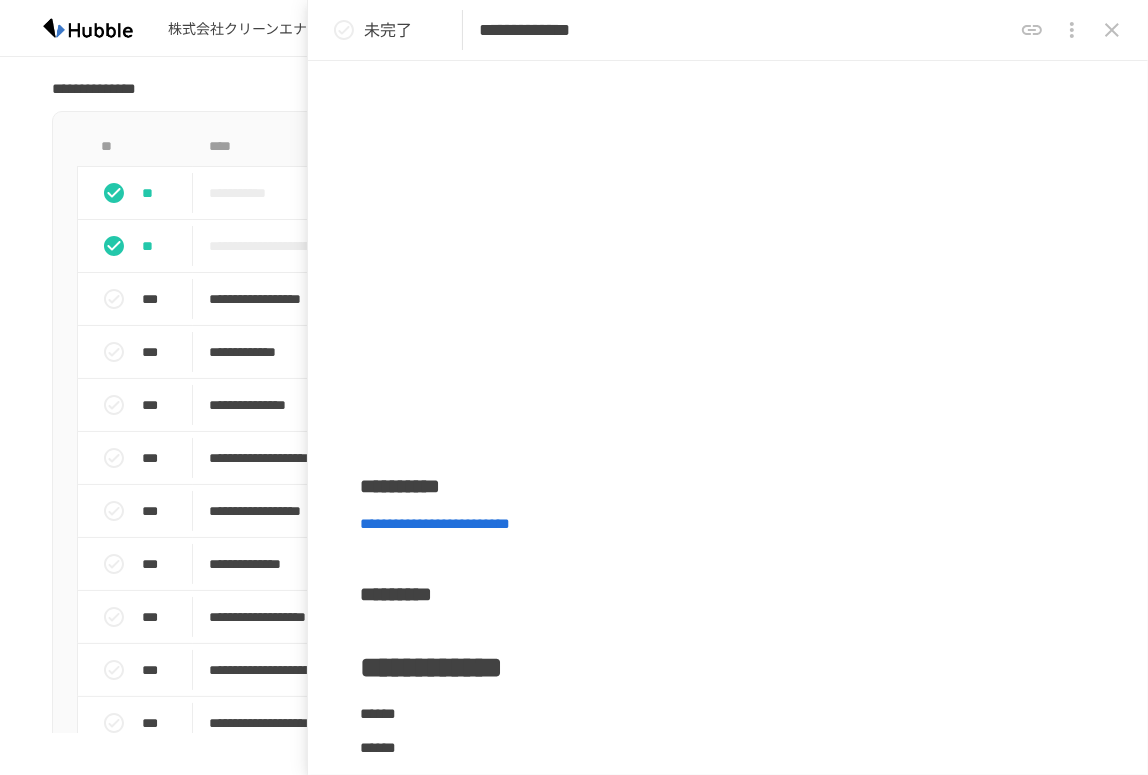scroll, scrollTop: 545, scrollLeft: 0, axis: vertical 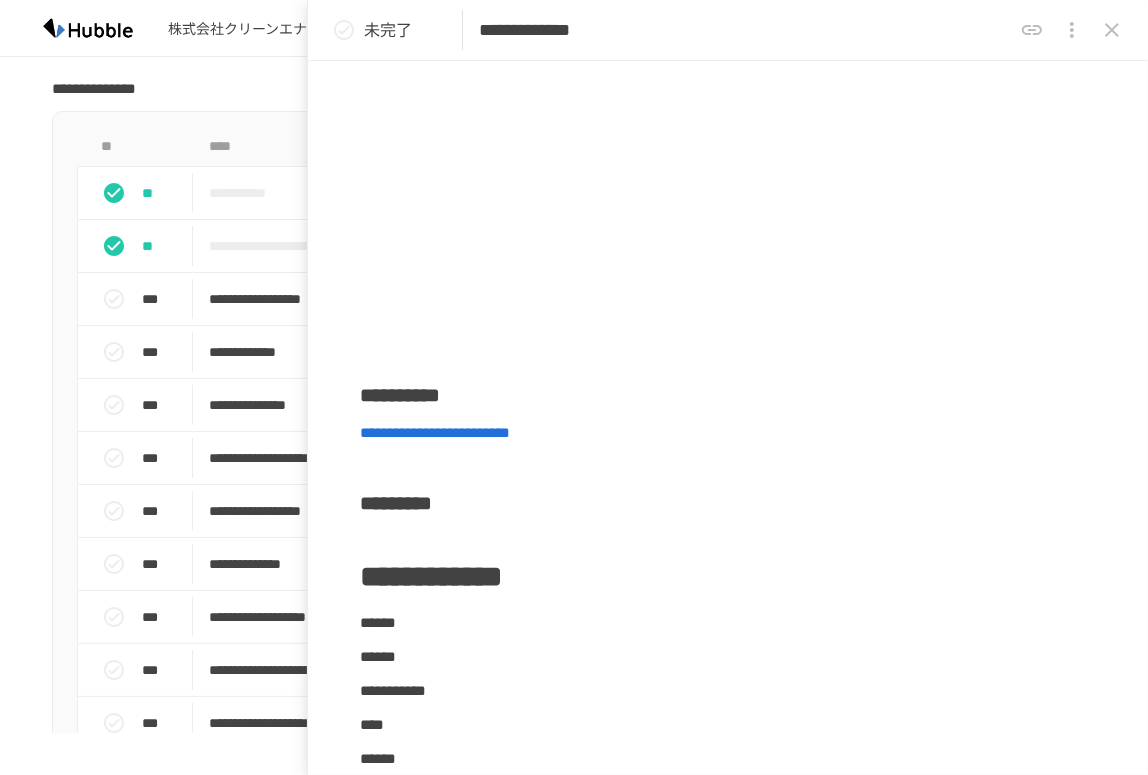 drag, startPoint x: 19, startPoint y: 411, endPoint x: 42, endPoint y: 413, distance: 23.086792 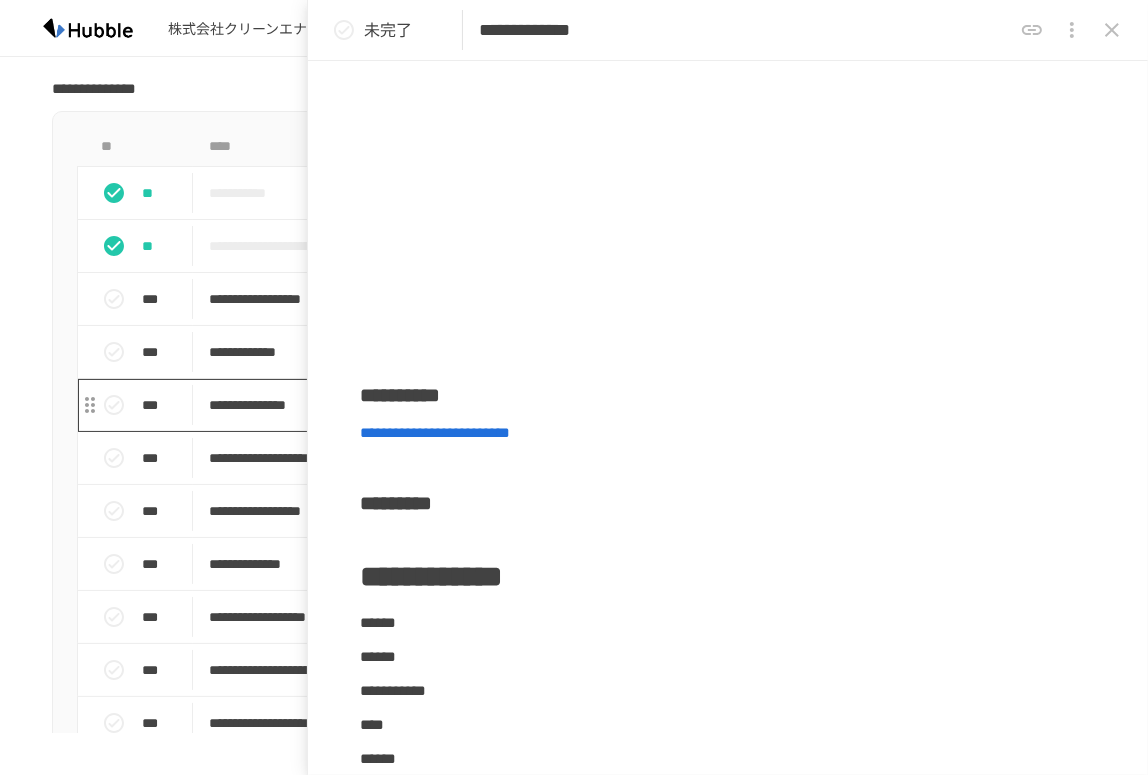 click on "**********" at bounding box center (525, 405) 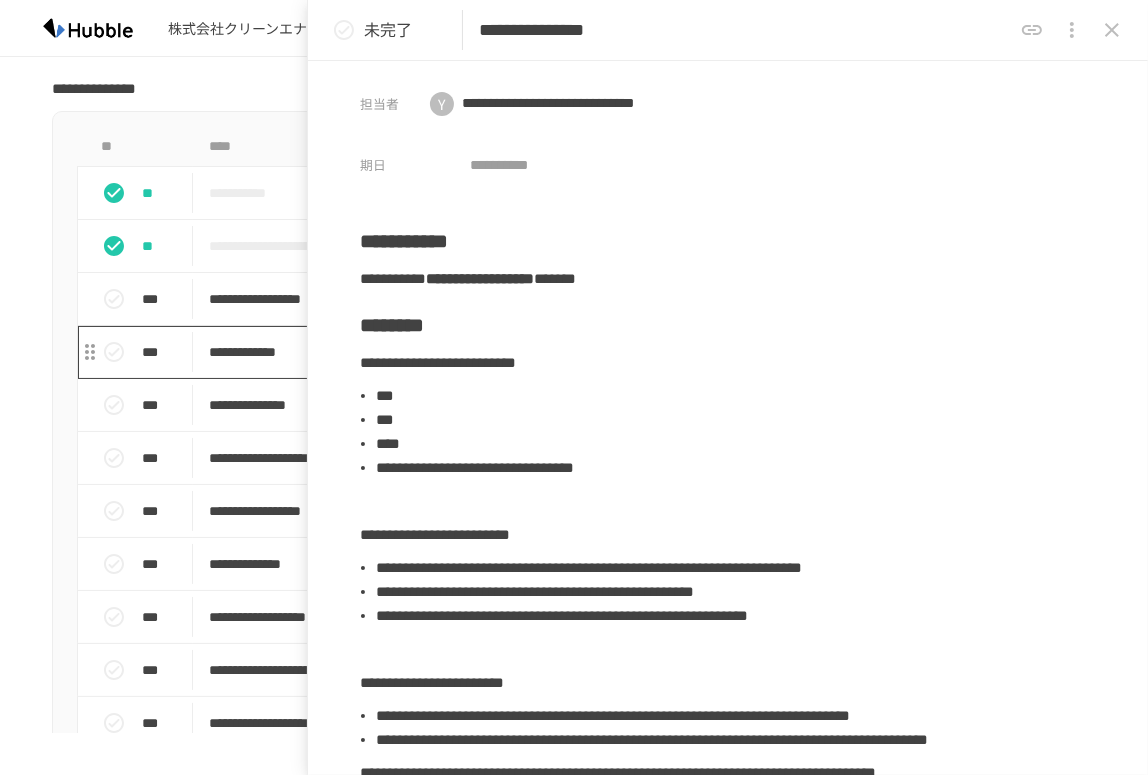 click on "**********" at bounding box center (532, 352) 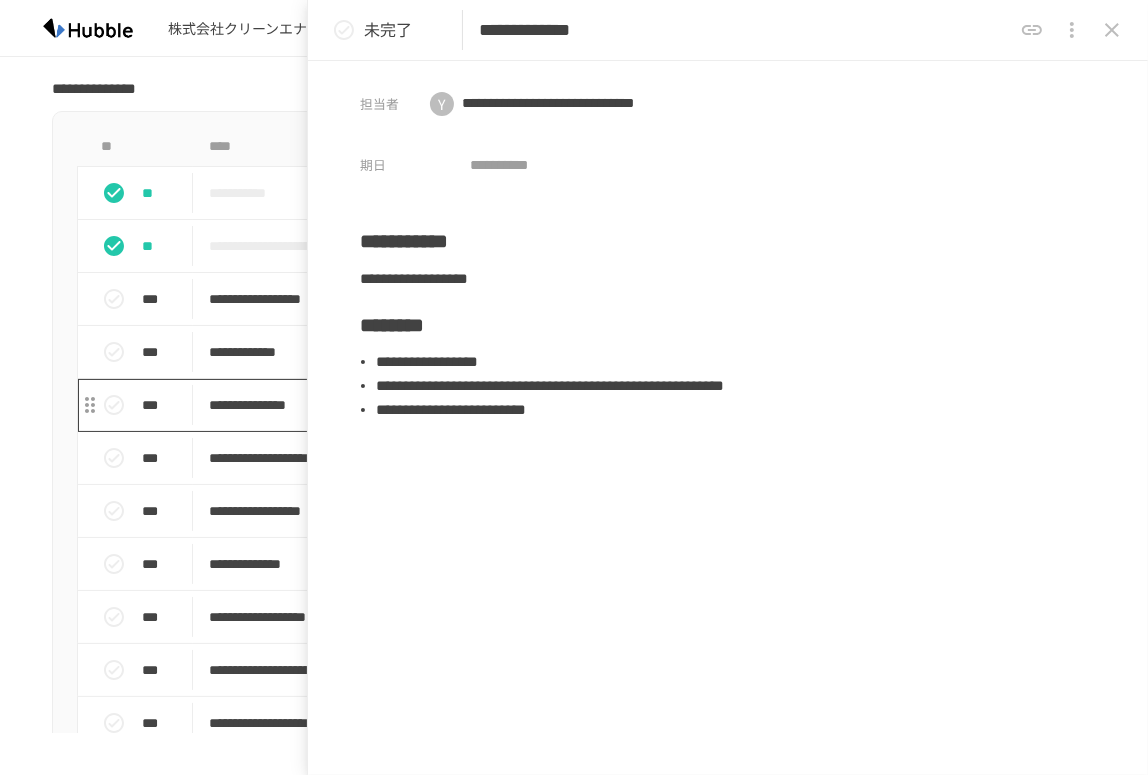 click on "**********" at bounding box center [532, 405] 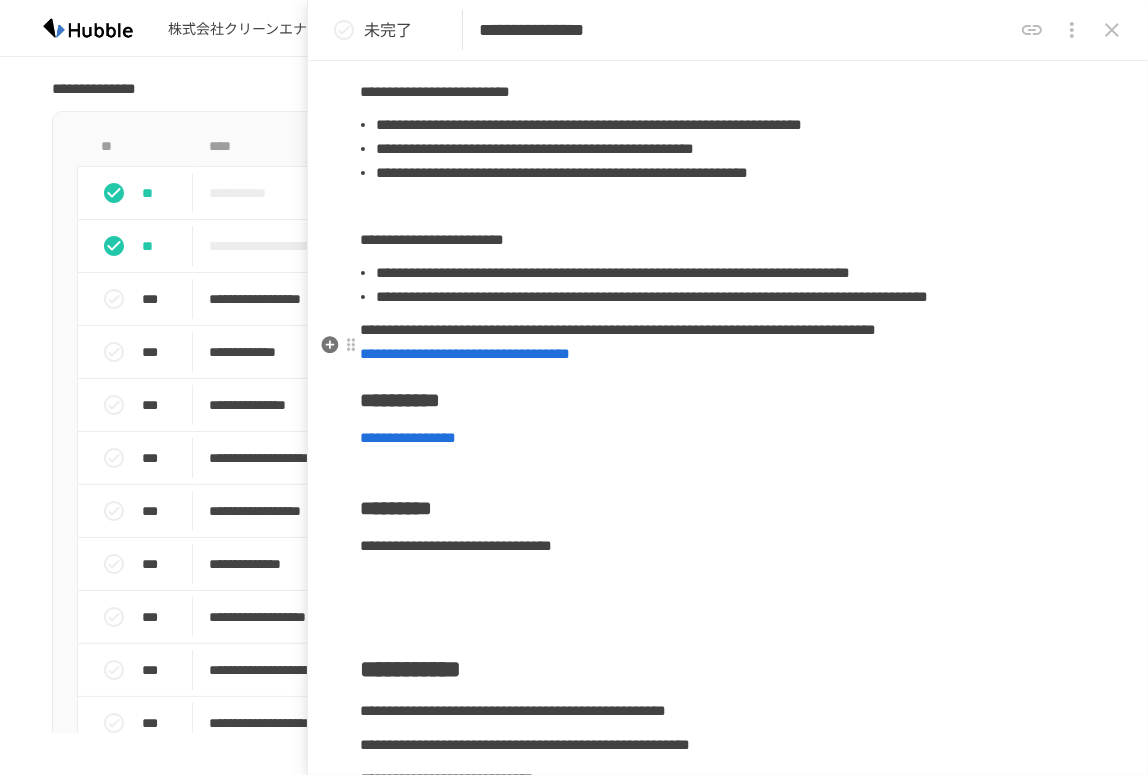 scroll, scrollTop: 545, scrollLeft: 0, axis: vertical 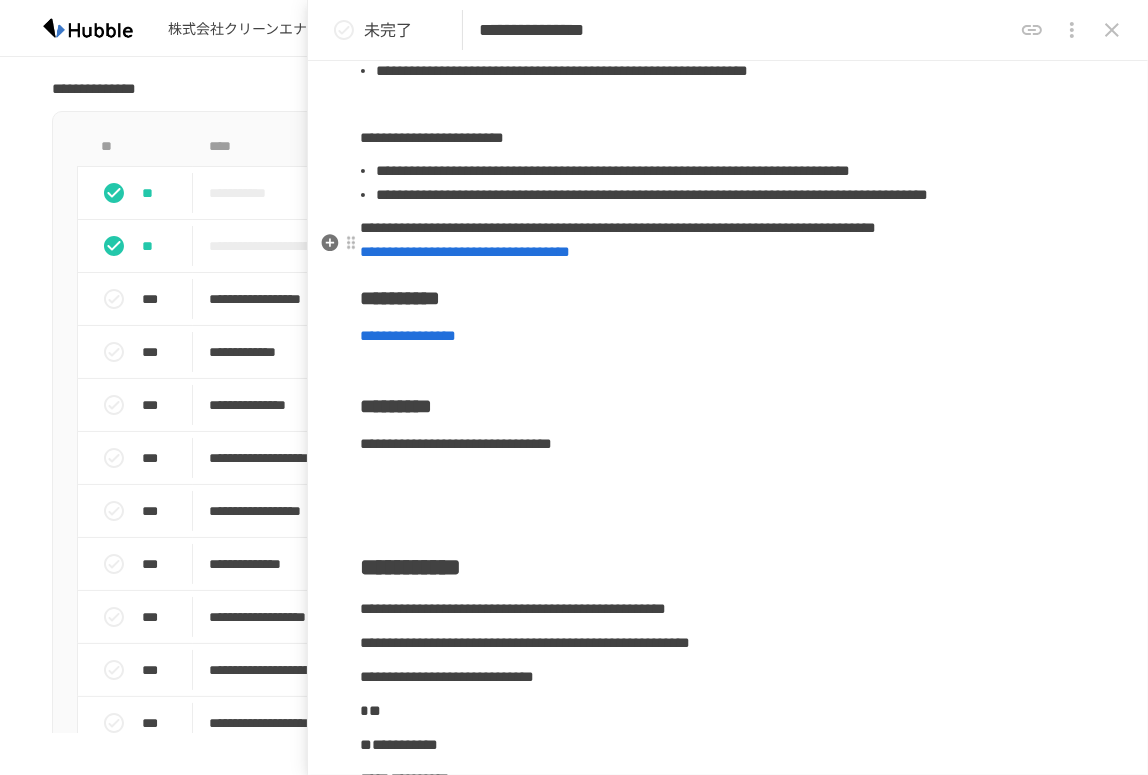 drag, startPoint x: 650, startPoint y: 237, endPoint x: 660, endPoint y: 238, distance: 10.049875 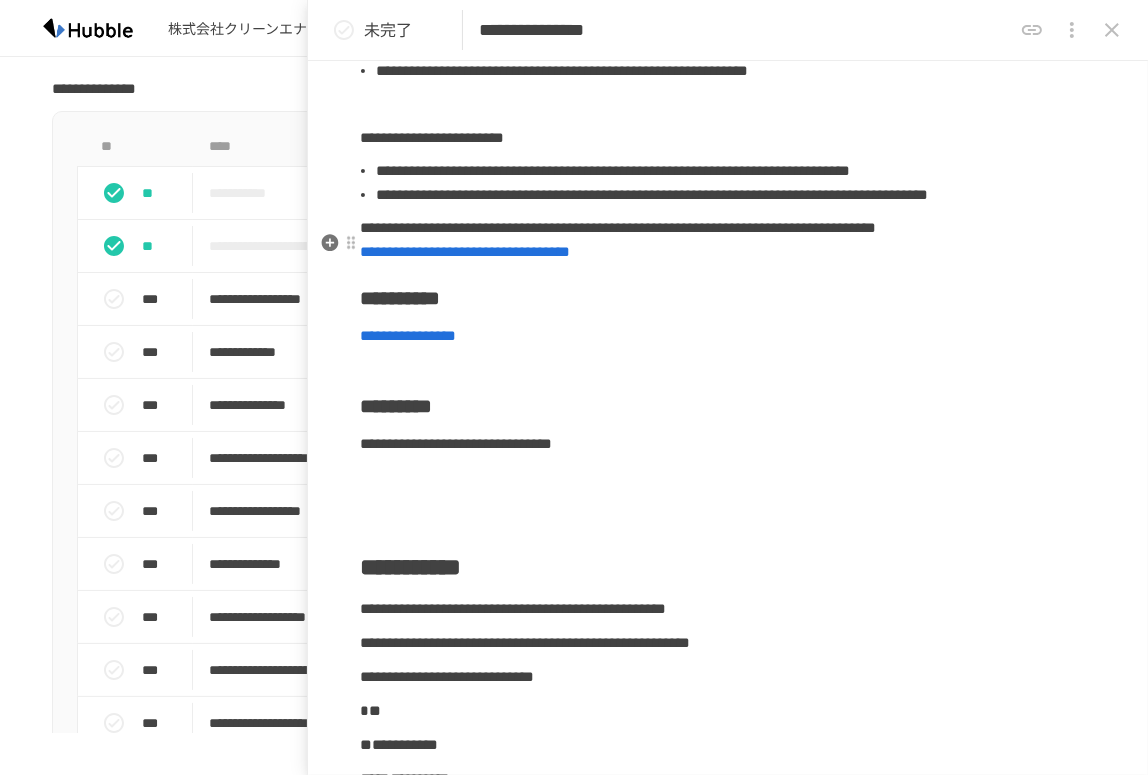 click on "**********" at bounding box center (613, 170) 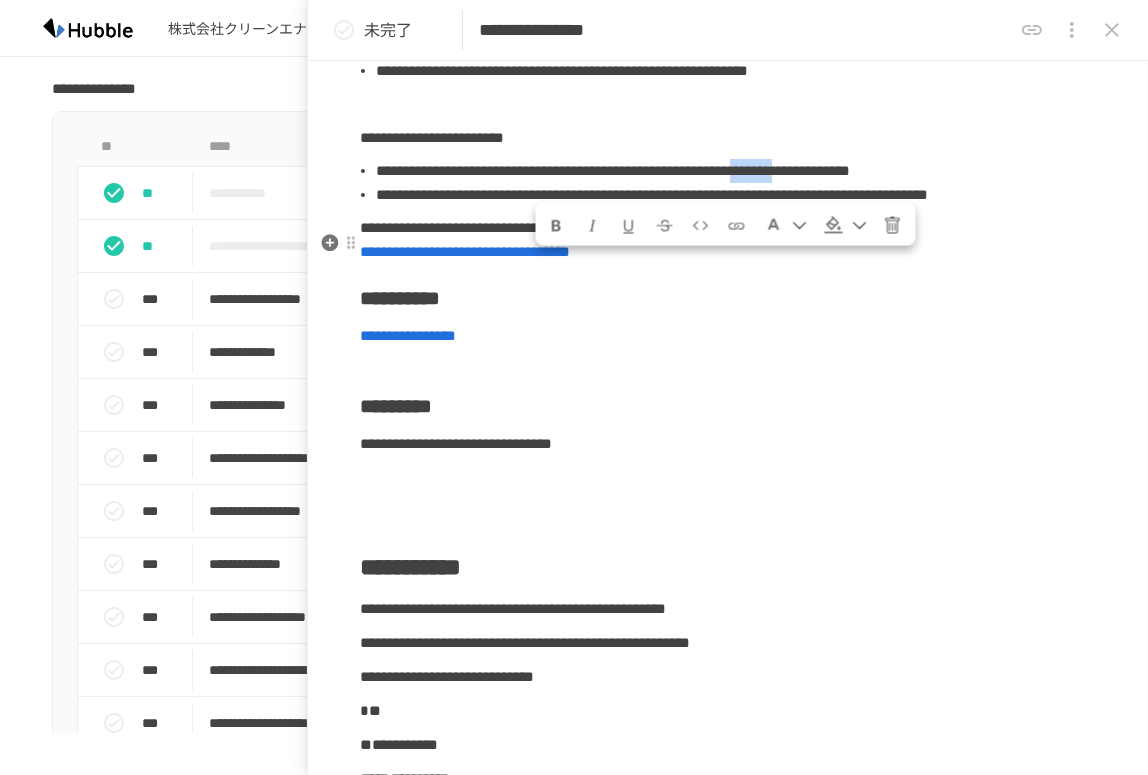 drag, startPoint x: 543, startPoint y: 266, endPoint x: 611, endPoint y: 279, distance: 69.2315 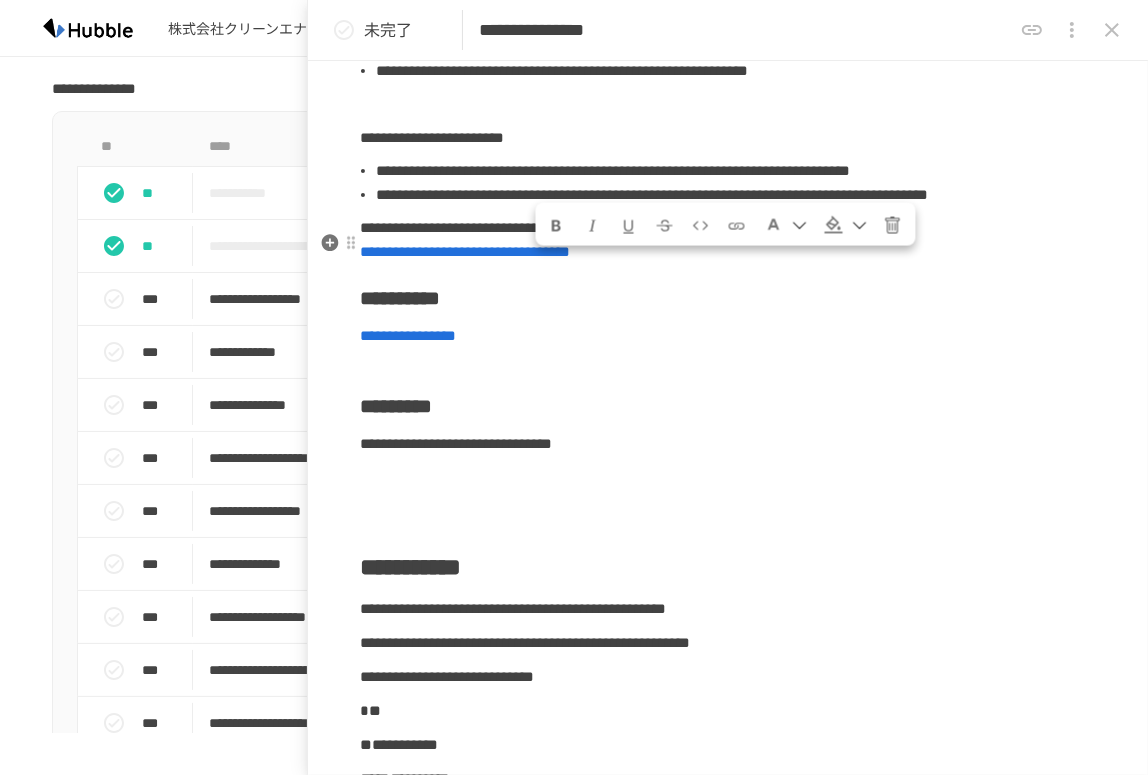click on "**********" at bounding box center (652, 194) 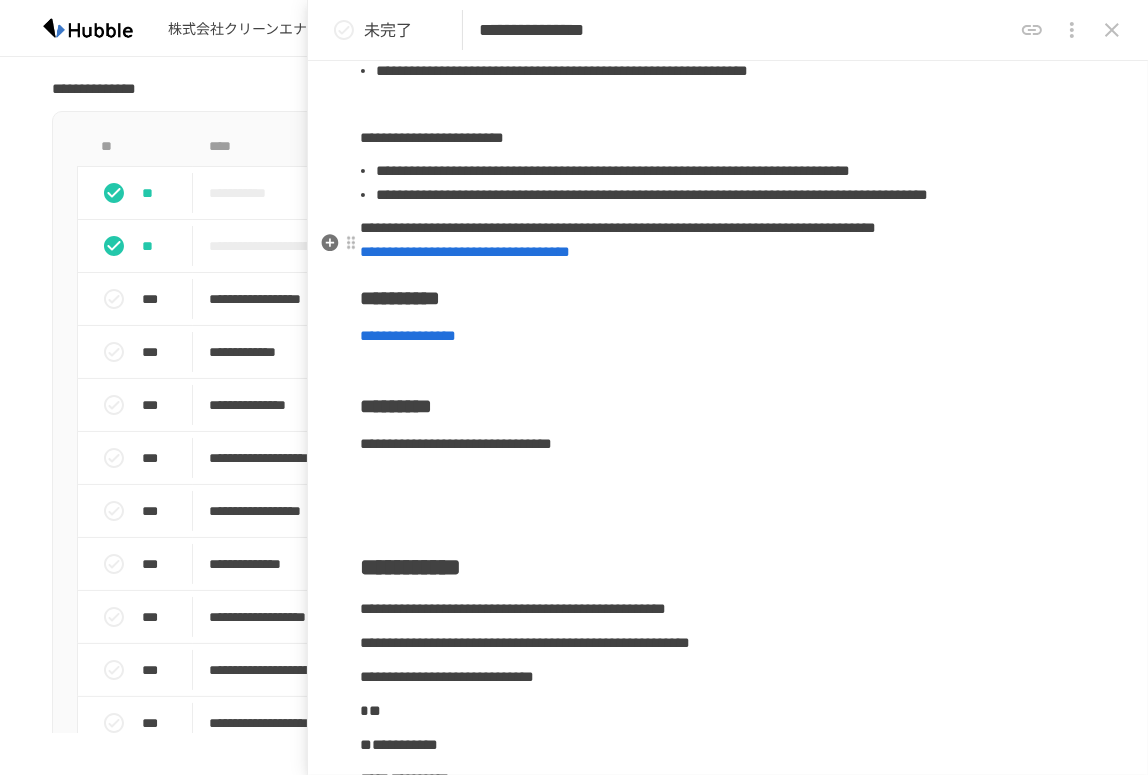 click on "**********" at bounding box center (652, 194) 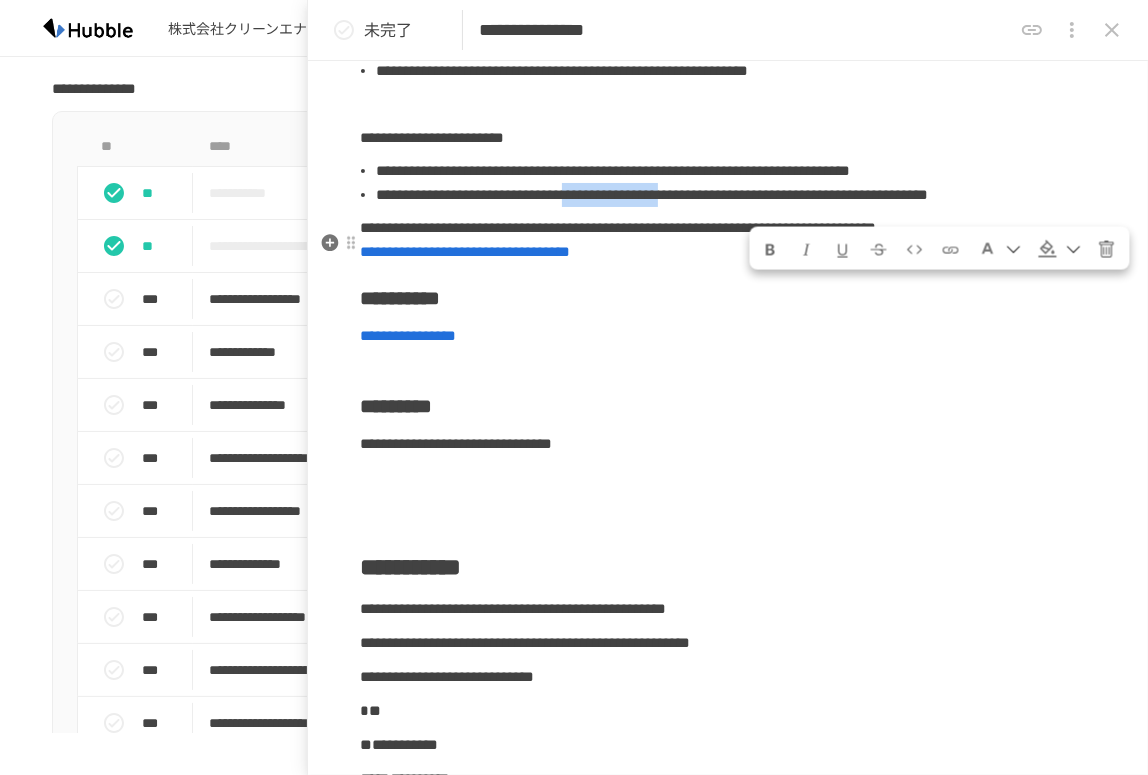 drag, startPoint x: 838, startPoint y: 295, endPoint x: 1080, endPoint y: 301, distance: 242.07437 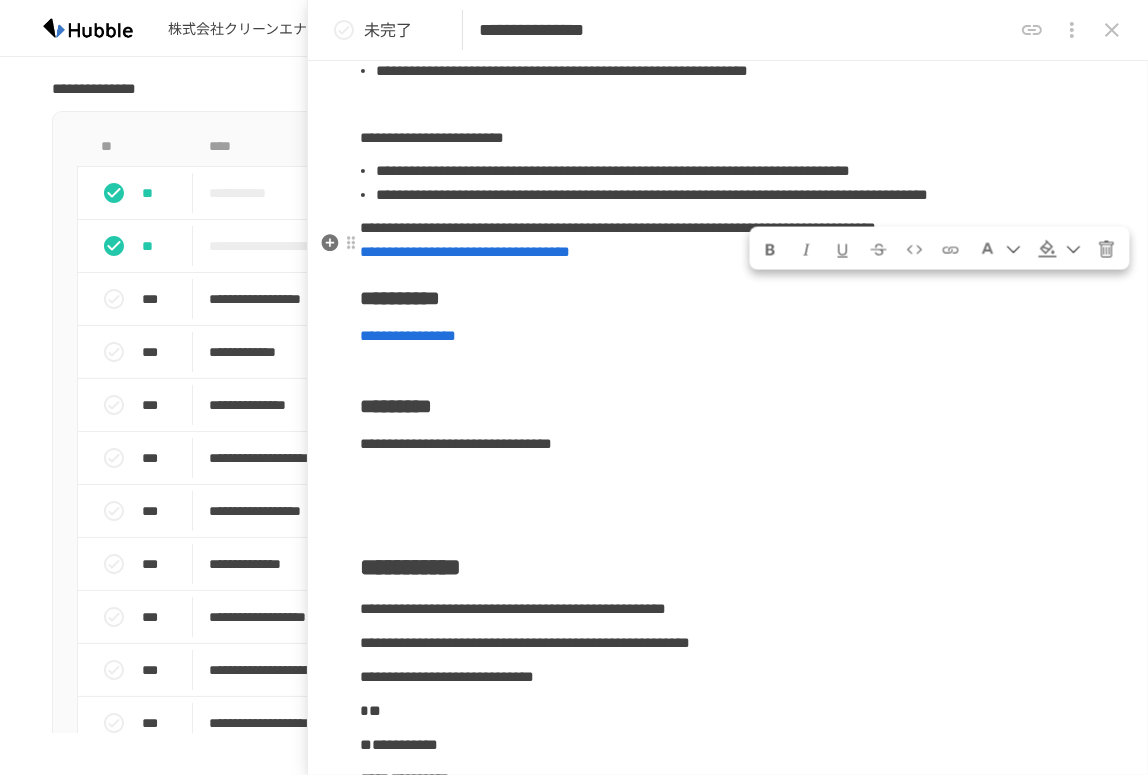 click on "**********" at bounding box center [652, 194] 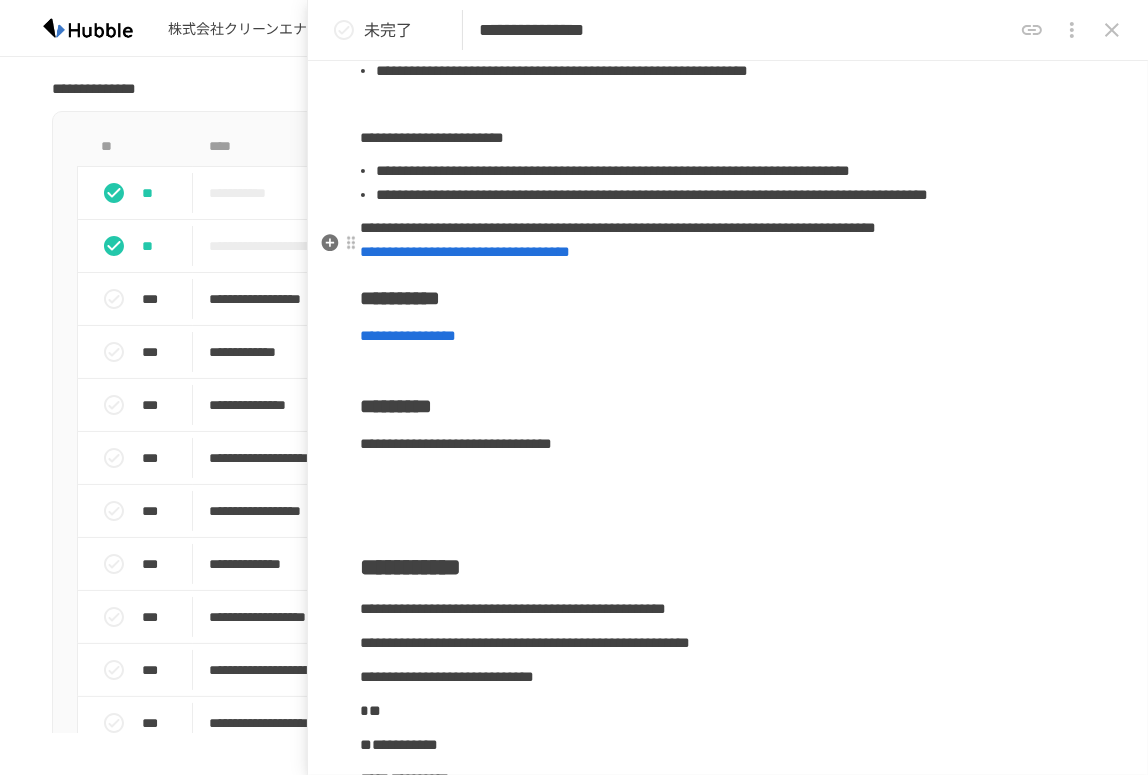 click on "**********" at bounding box center [652, 194] 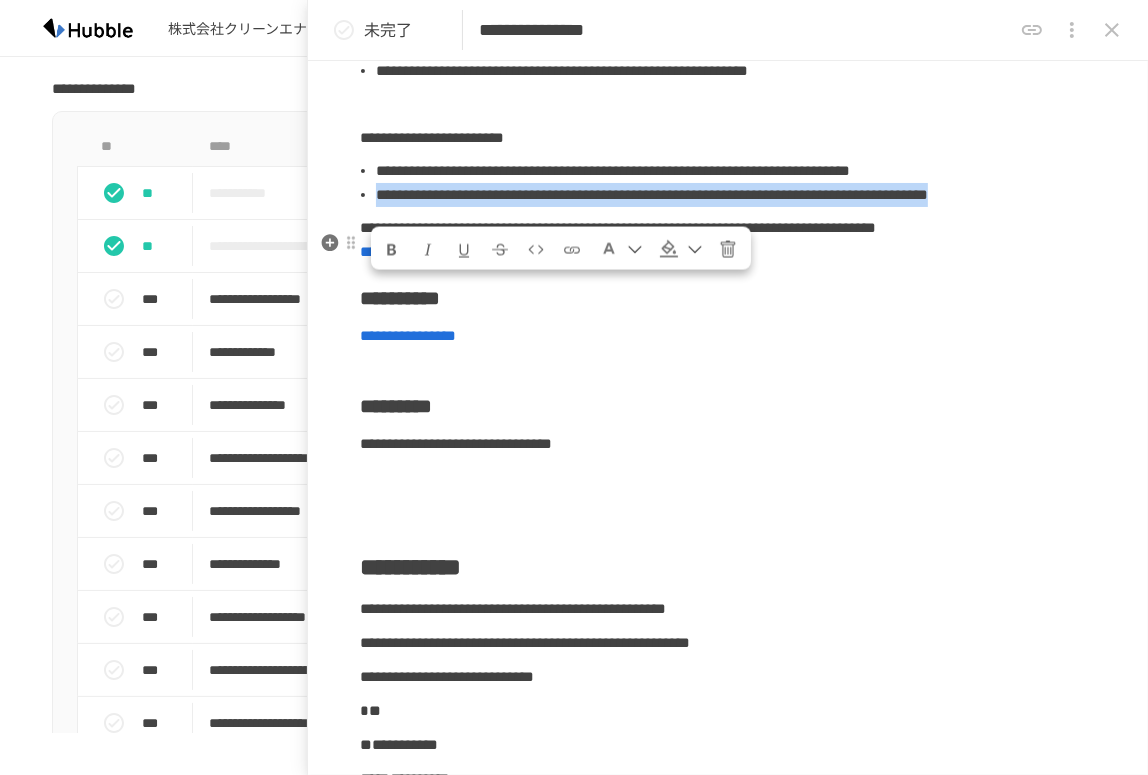 drag, startPoint x: 380, startPoint y: 295, endPoint x: 1045, endPoint y: 310, distance: 665.1691 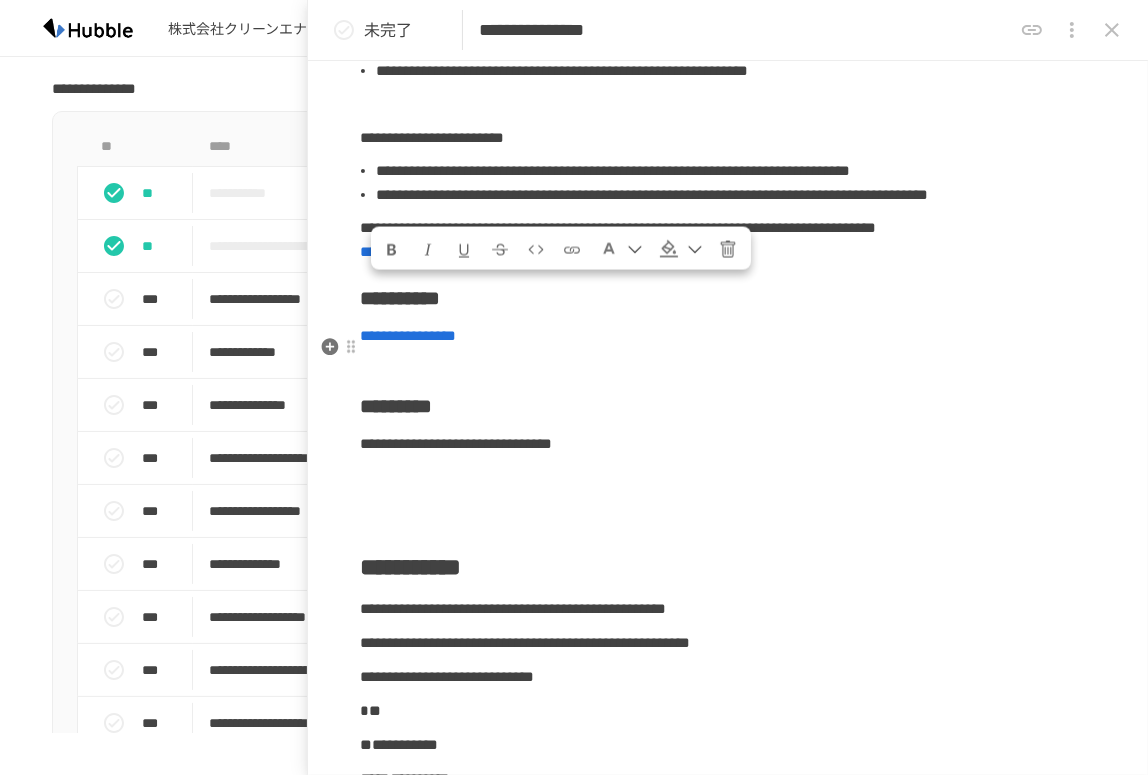 click on "**********" at bounding box center [728, 240] 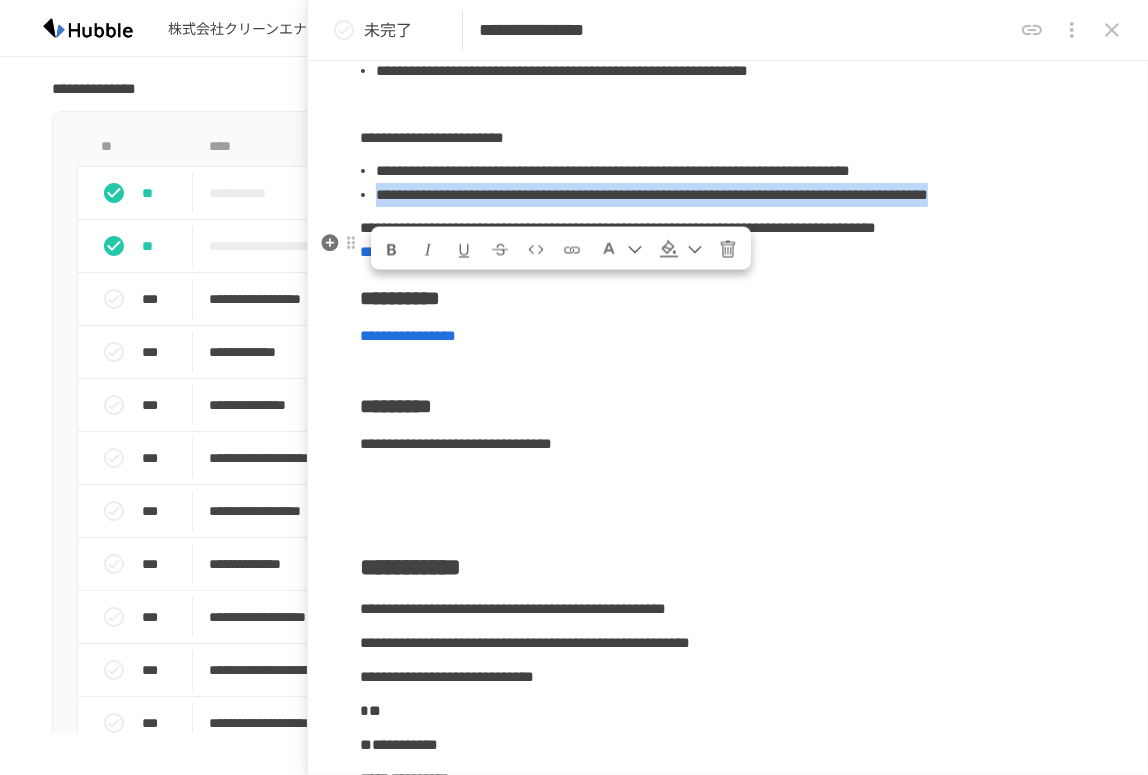 drag, startPoint x: 382, startPoint y: 294, endPoint x: 1078, endPoint y: 314, distance: 696.2873 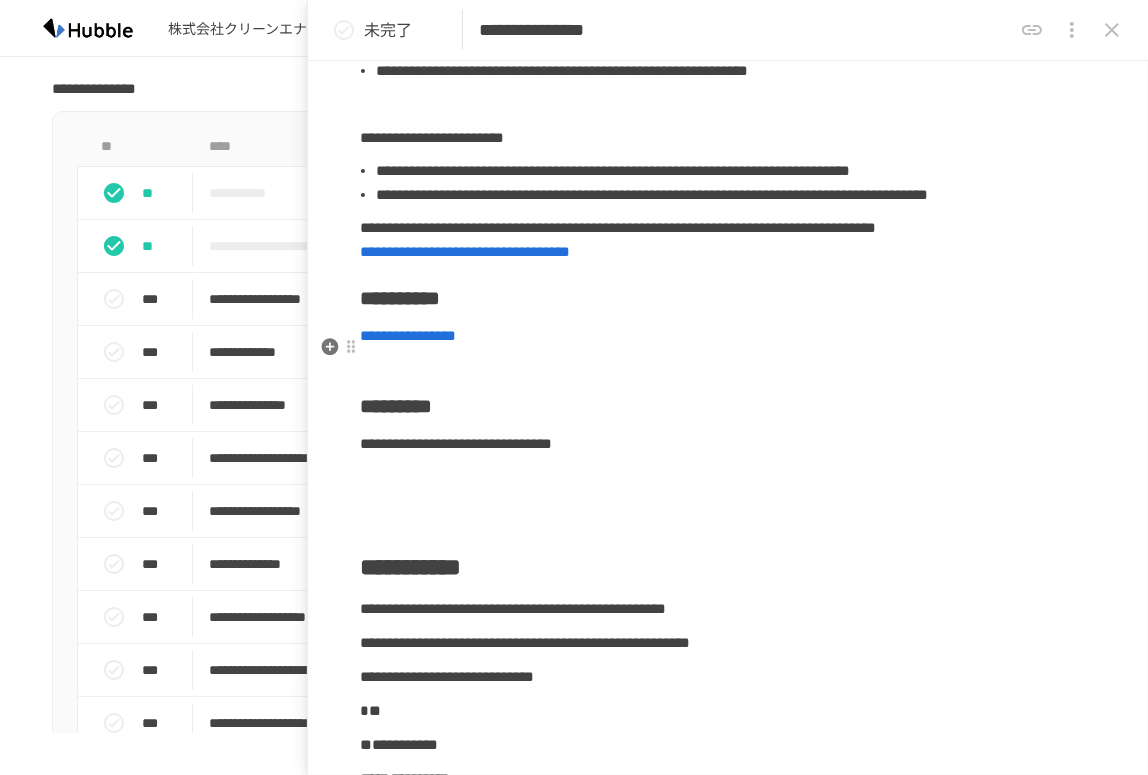 click on "**********" at bounding box center (728, 456) 